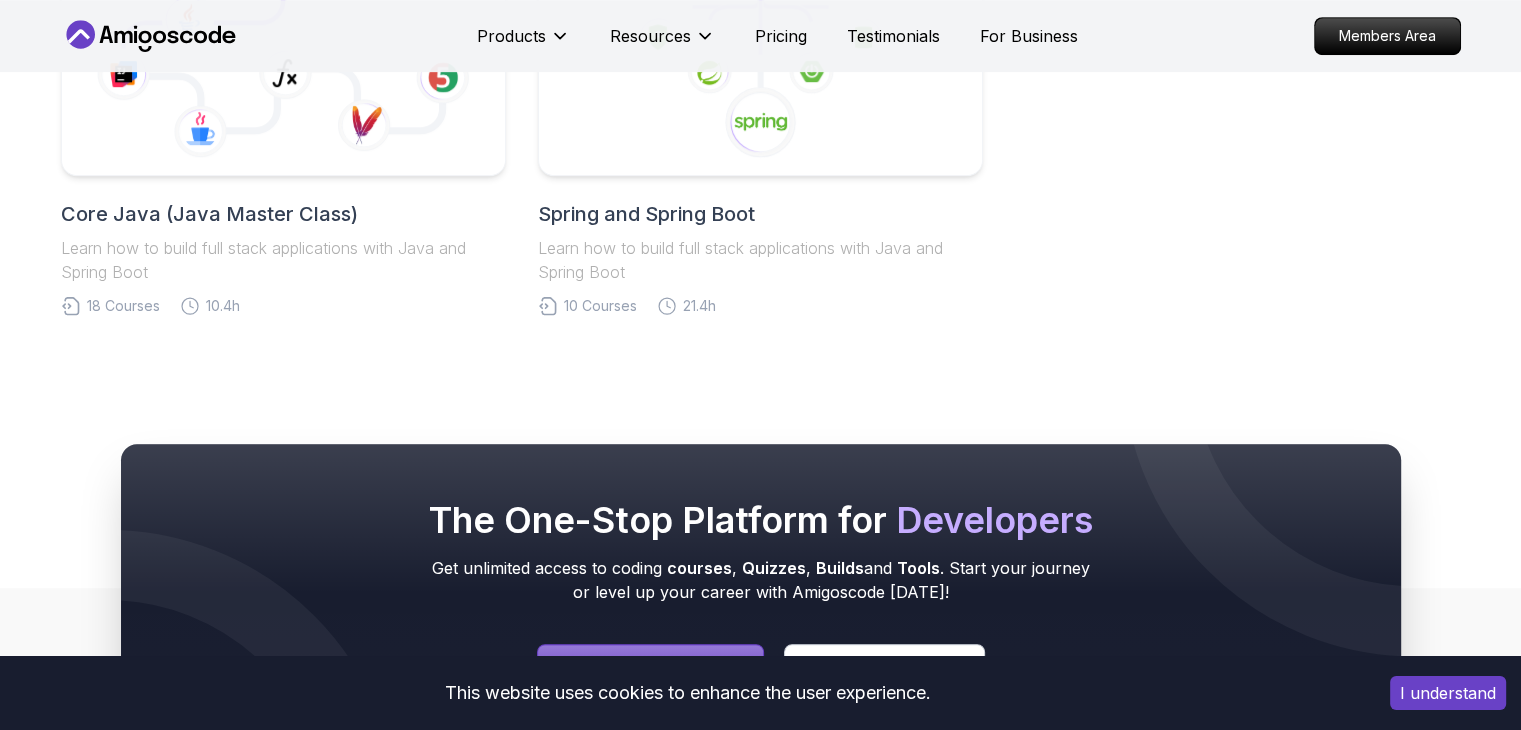 scroll, scrollTop: 1400, scrollLeft: 0, axis: vertical 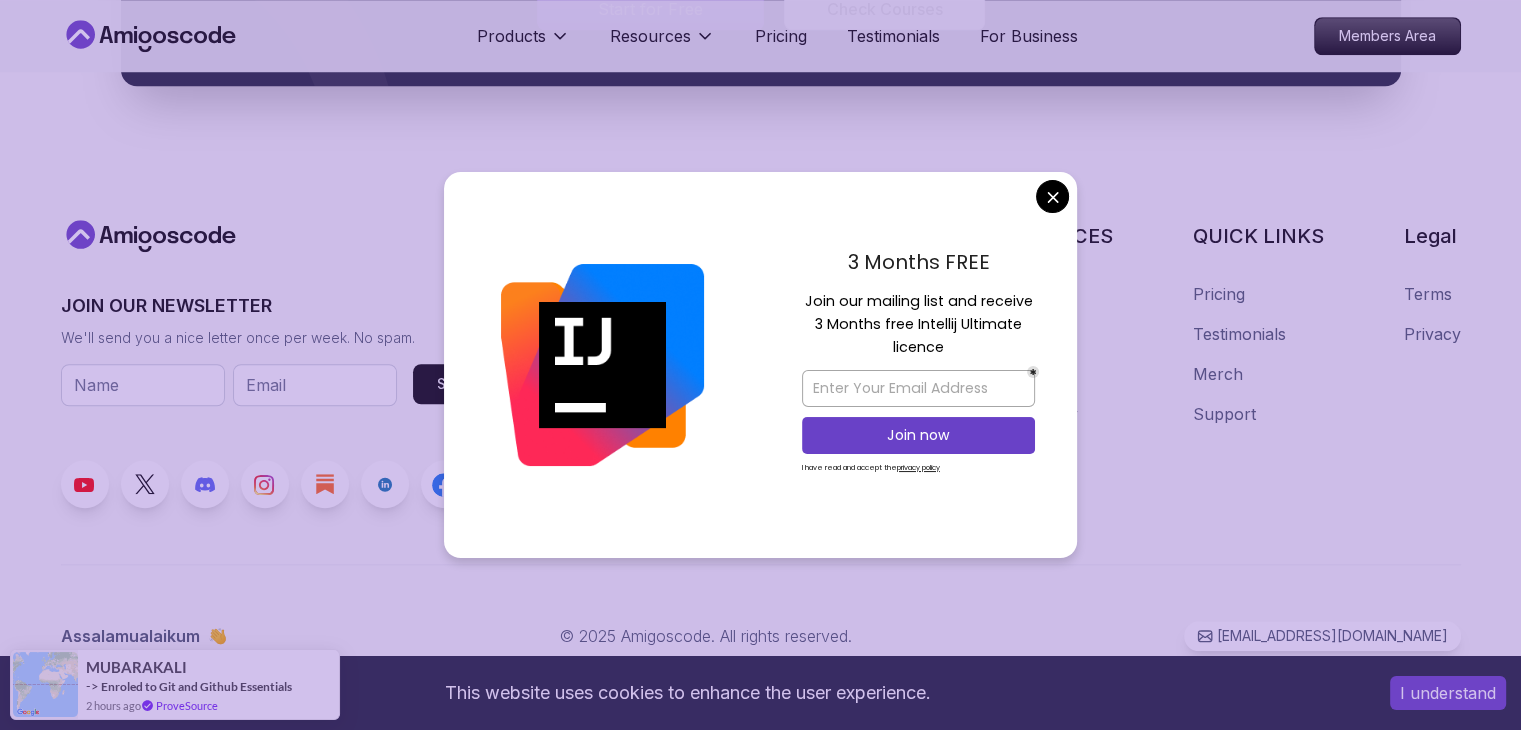 click on "This website uses cookies to enhance the user experience. I understand Products Resources Pricing Testimonials For Business Members Area Products Resources Pricing Testimonials For Business Members Area Roadmaps Start with our   Step-by-Step Roadmaps! Easy-to-follow guides designed to help you master new skills and advance your career. Databases Master table design, data management, and advanced database operations. This structured learning path will take you from database fundamentals to advanced SQL queries. 5   Courses 21.3h Frontend Developer Master modern frontend development from basics to advanced React applications. This structured learning path will take you from HTML fundamentals to building complex React applications. 10   Courses 8.7h Java Full Stack Learn how to build full stack applications with Java and Spring Boot 29   Courses 4   Builds 9.2h Core Java (Java Master Class) Learn how to build full stack applications with Java and Spring Boot 18   Courses 10.4h Spring and Spring Boot 10   Courses" at bounding box center [760, -494] 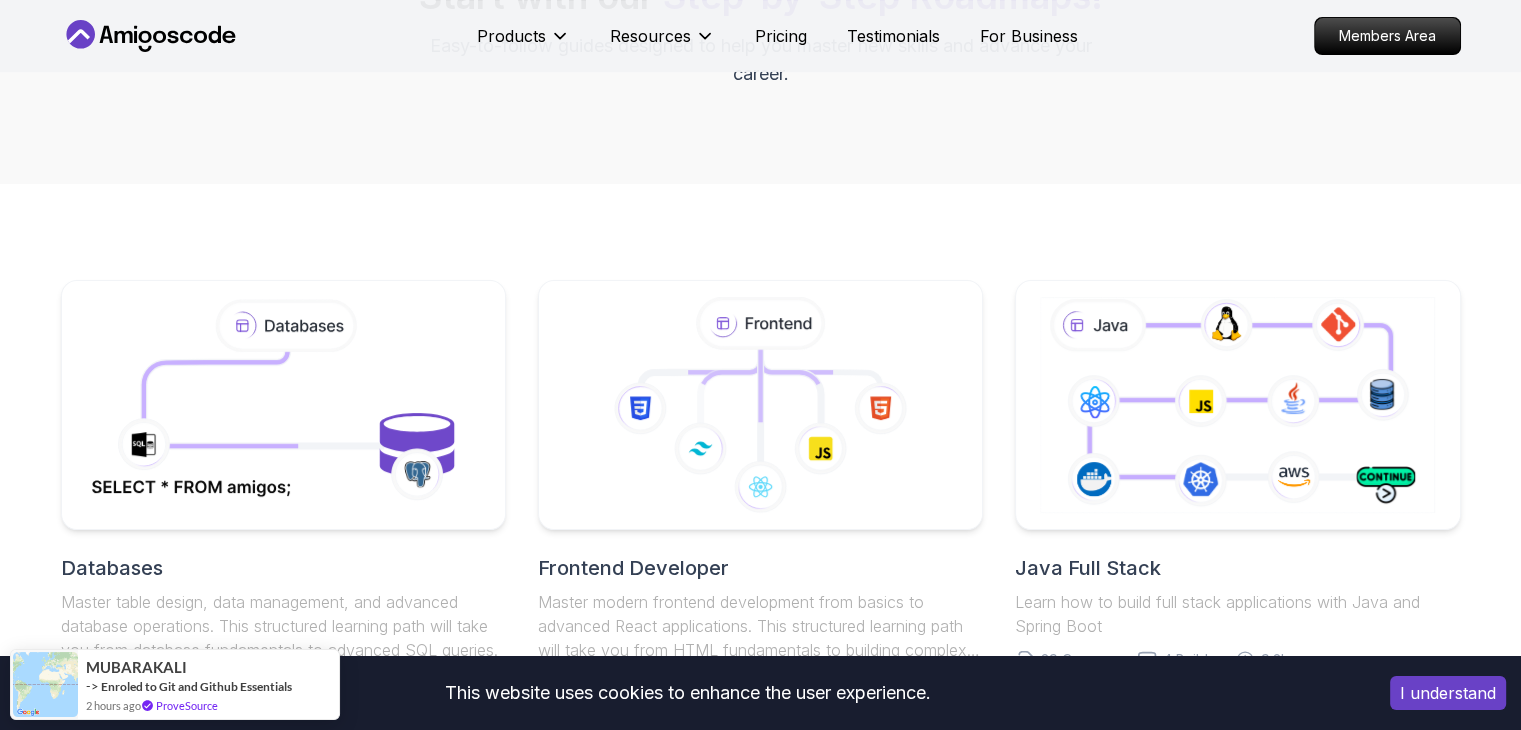 scroll, scrollTop: 18, scrollLeft: 0, axis: vertical 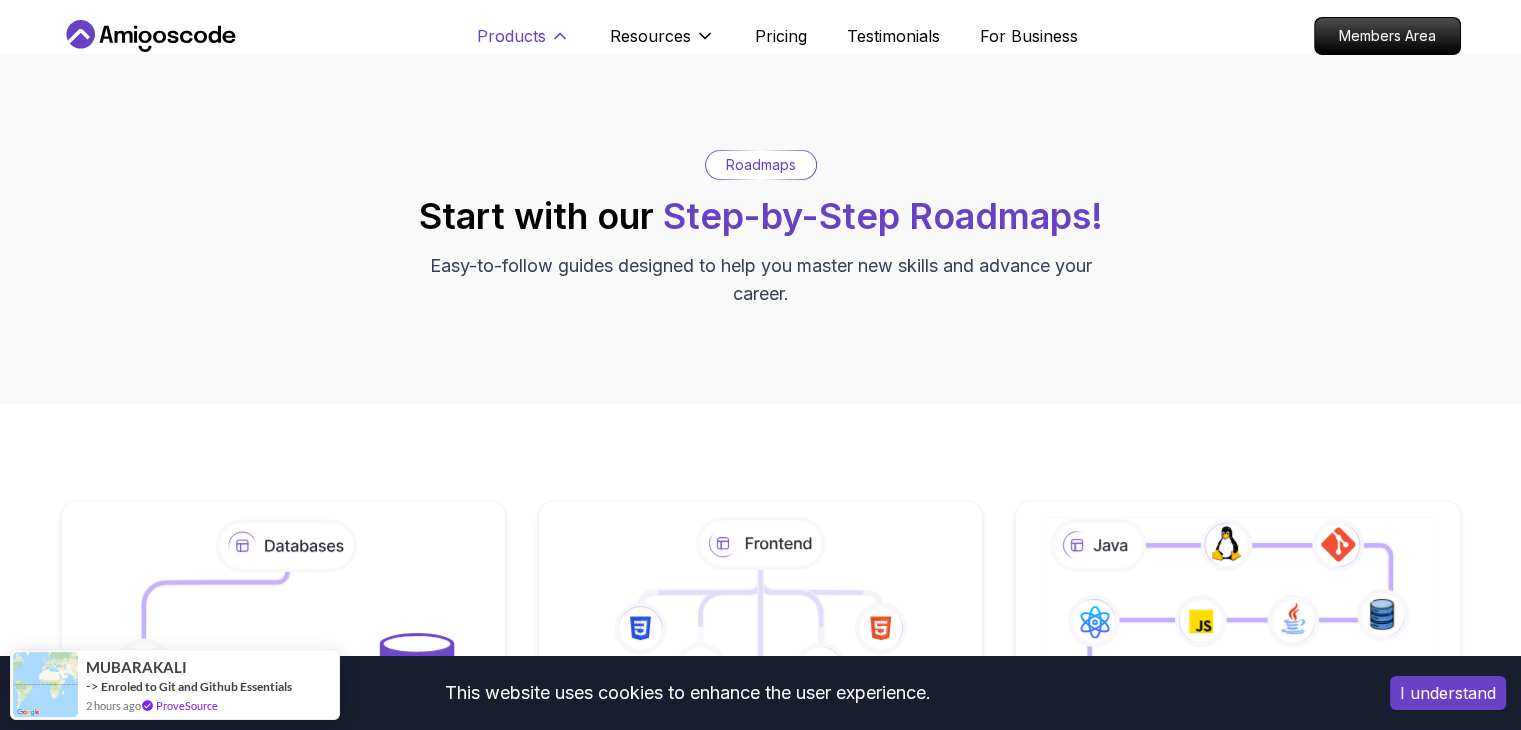 click 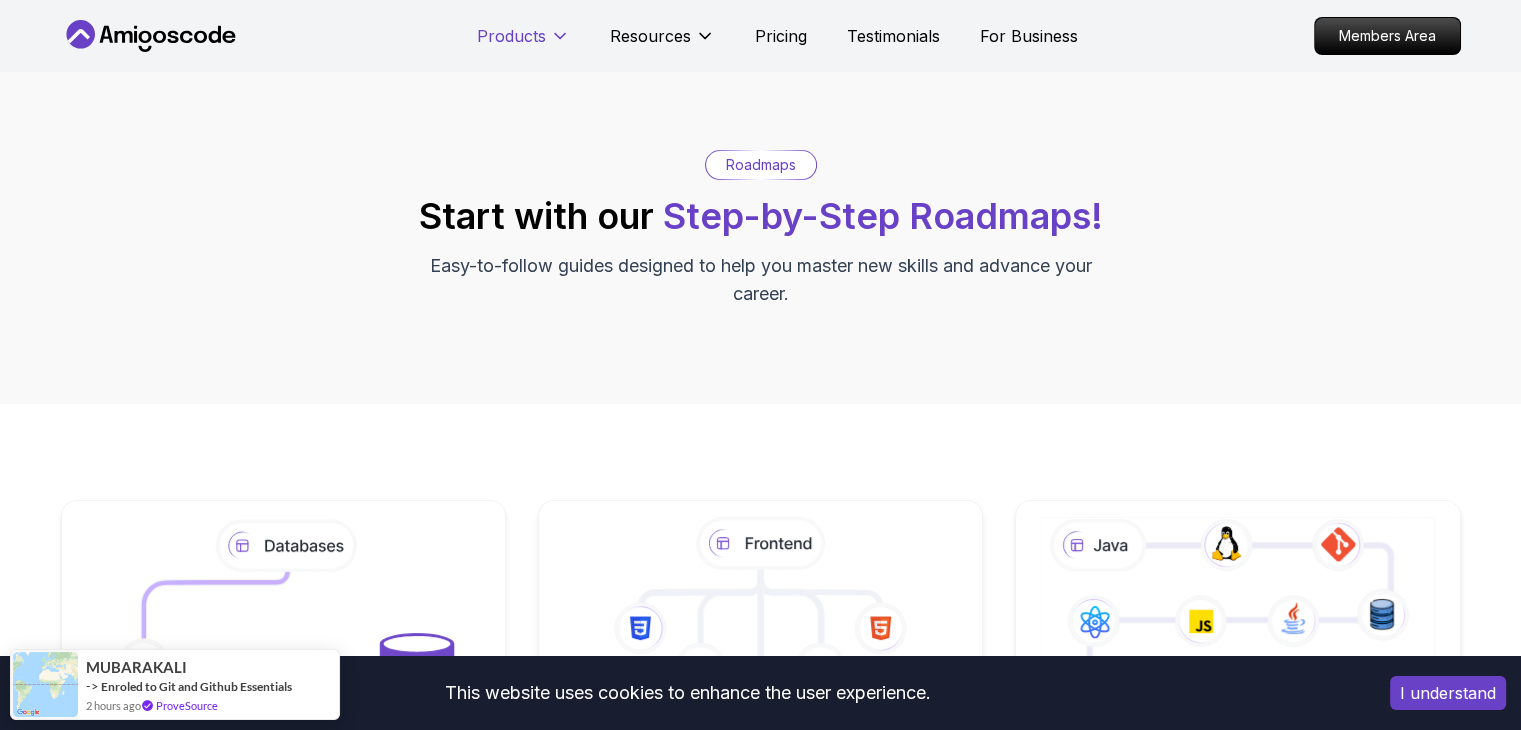 click 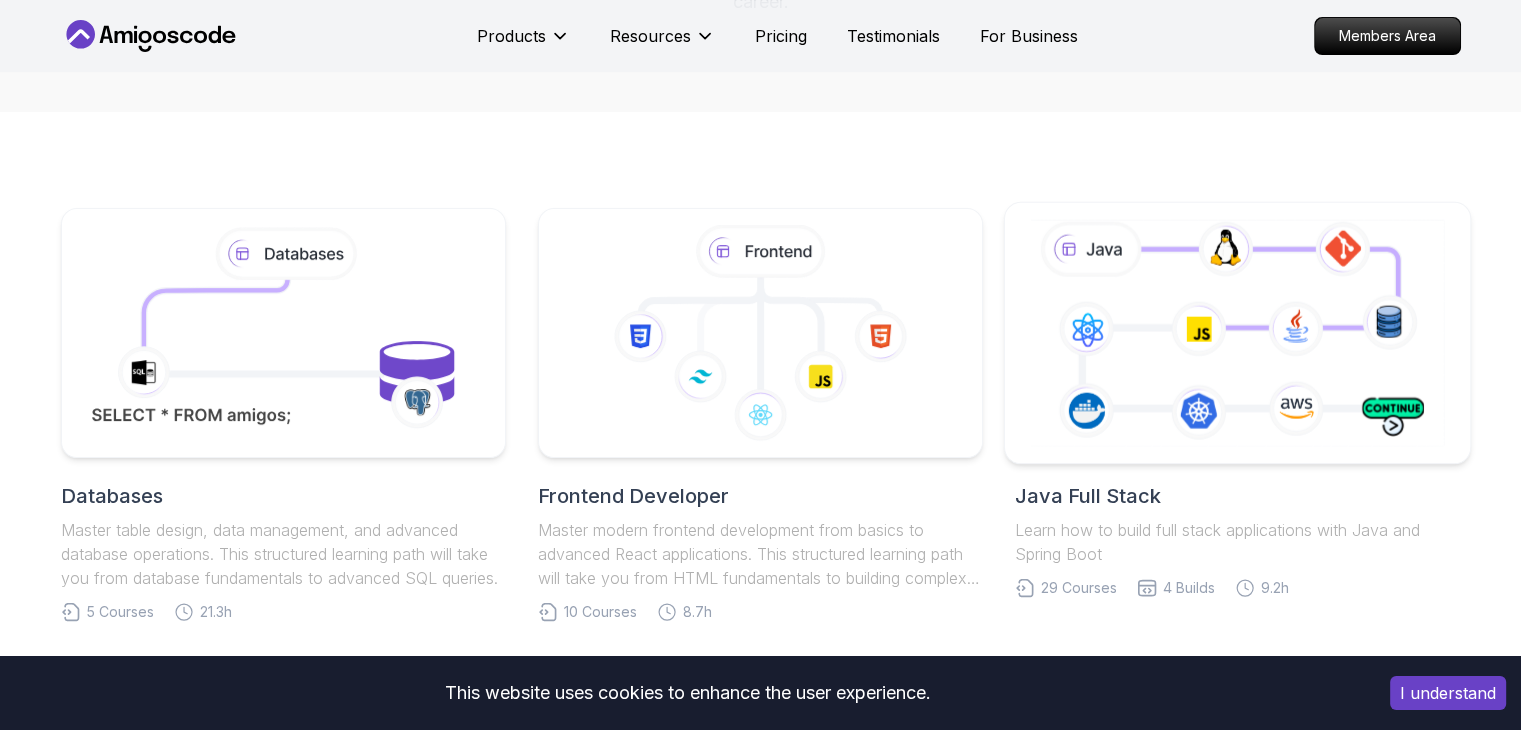 scroll, scrollTop: 318, scrollLeft: 0, axis: vertical 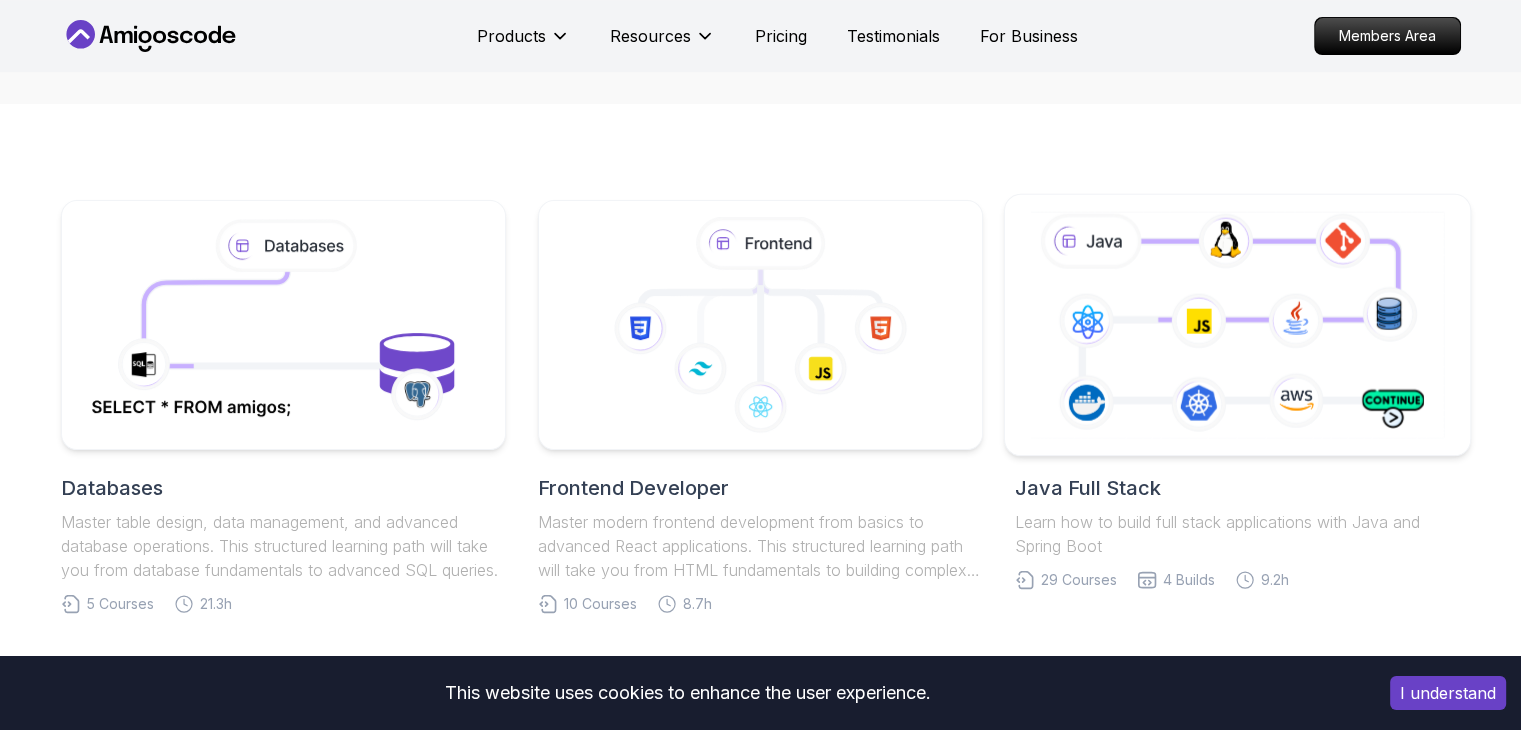click 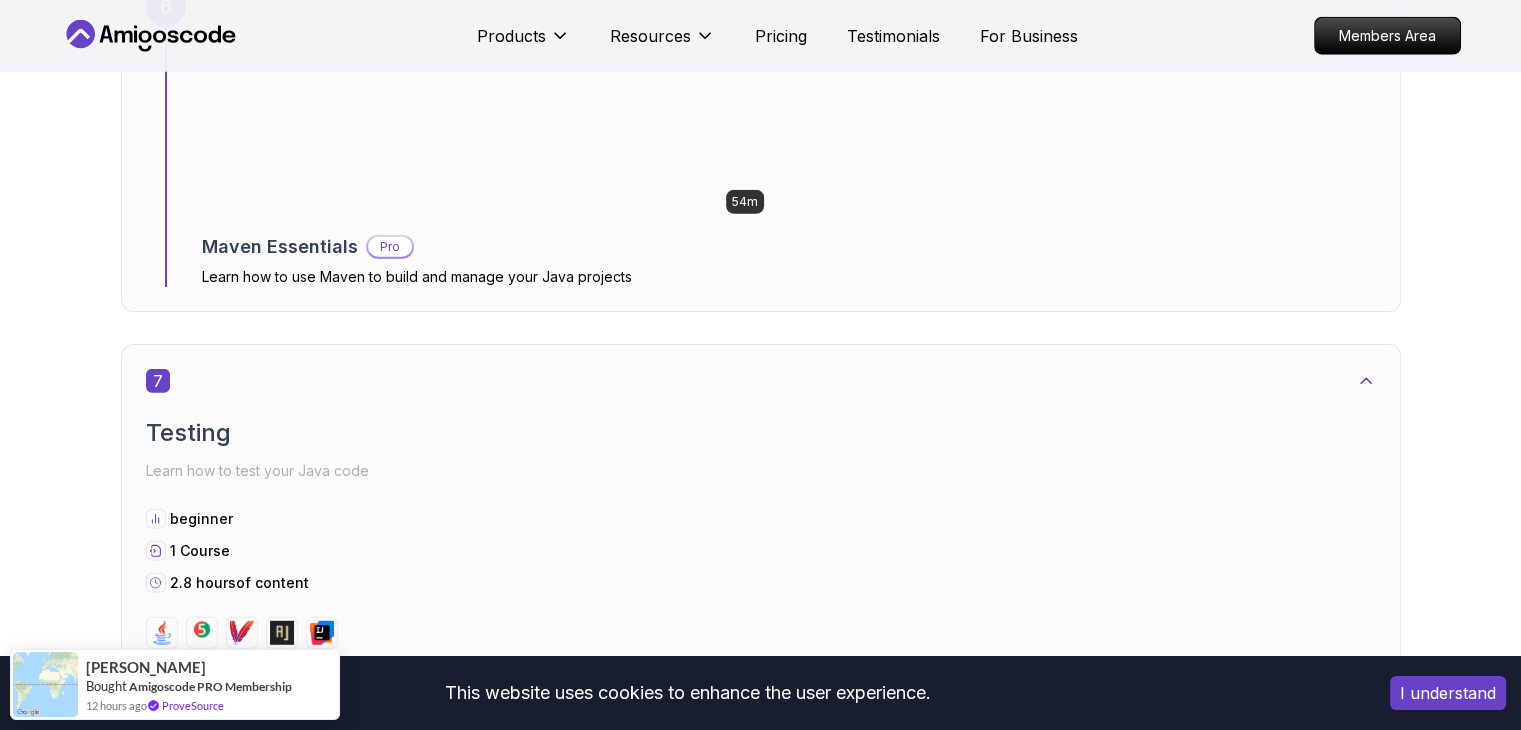 scroll, scrollTop: 5600, scrollLeft: 0, axis: vertical 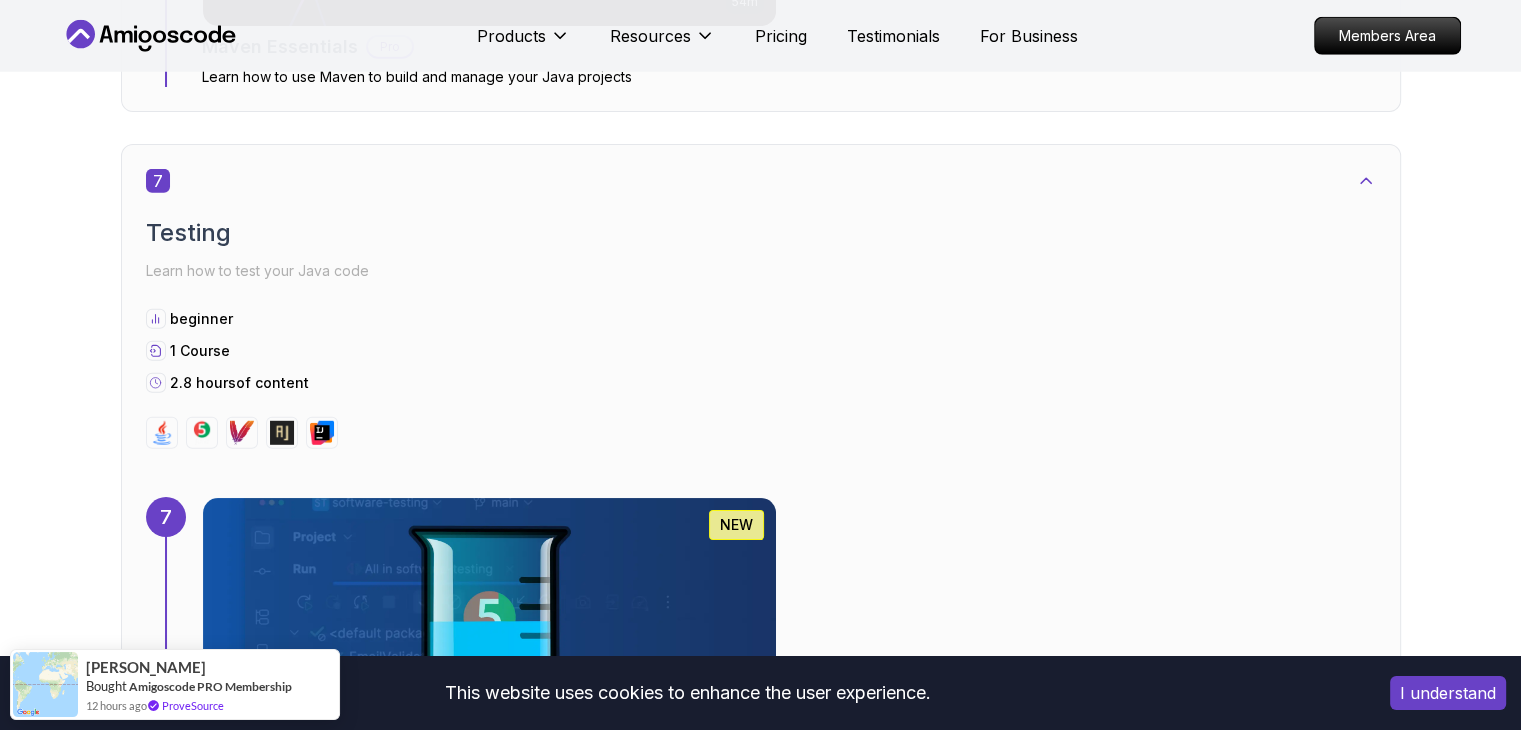 click at bounding box center (489, 3799) 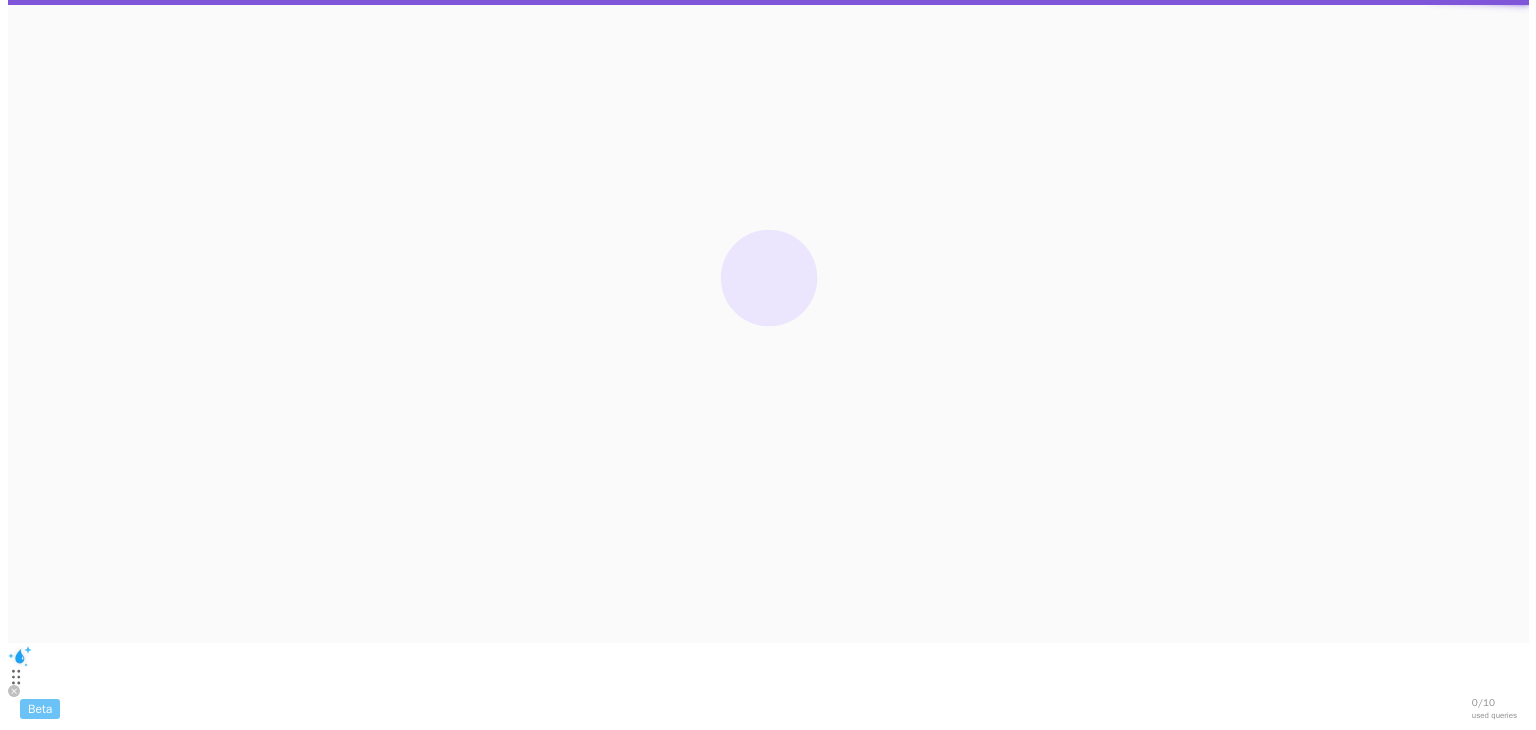 scroll, scrollTop: 0, scrollLeft: 0, axis: both 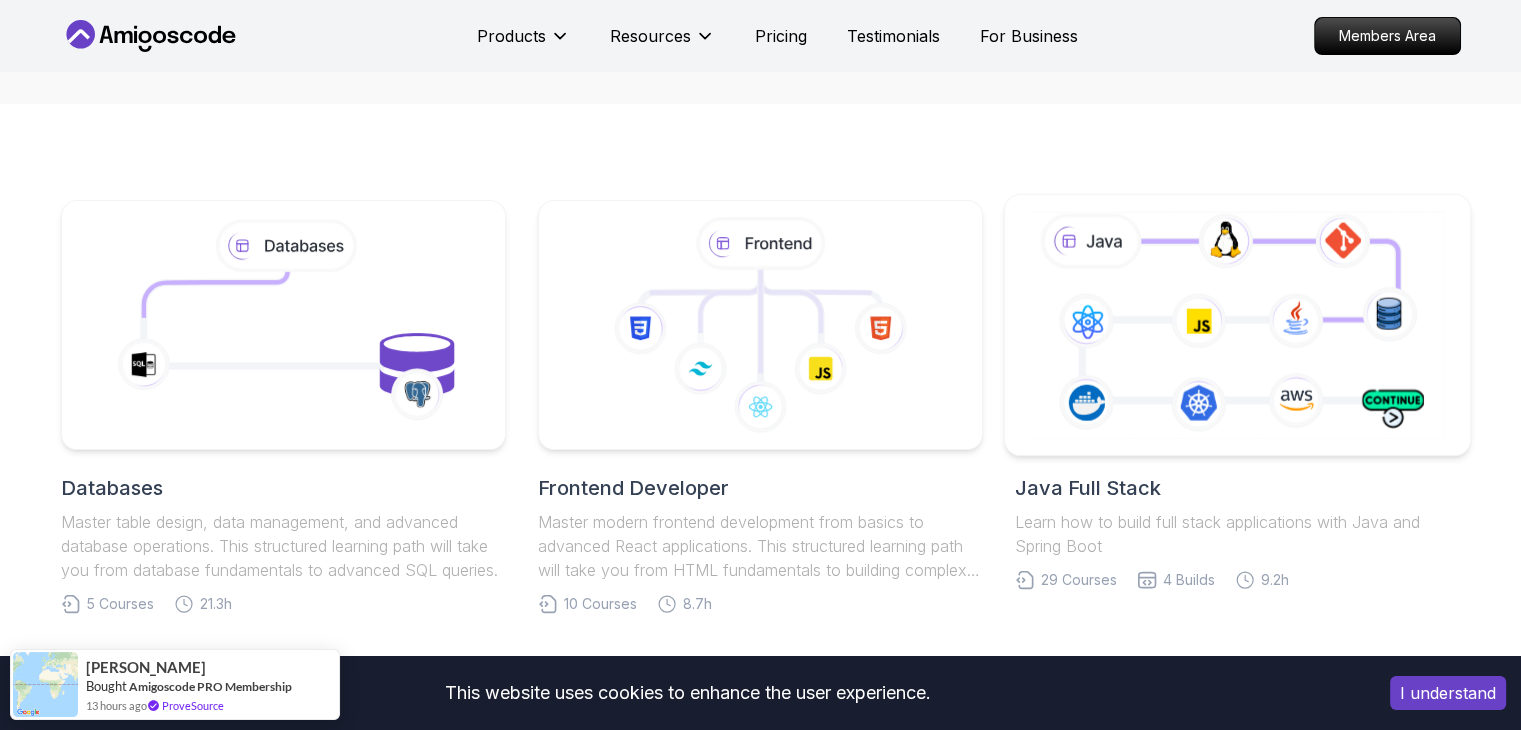 click 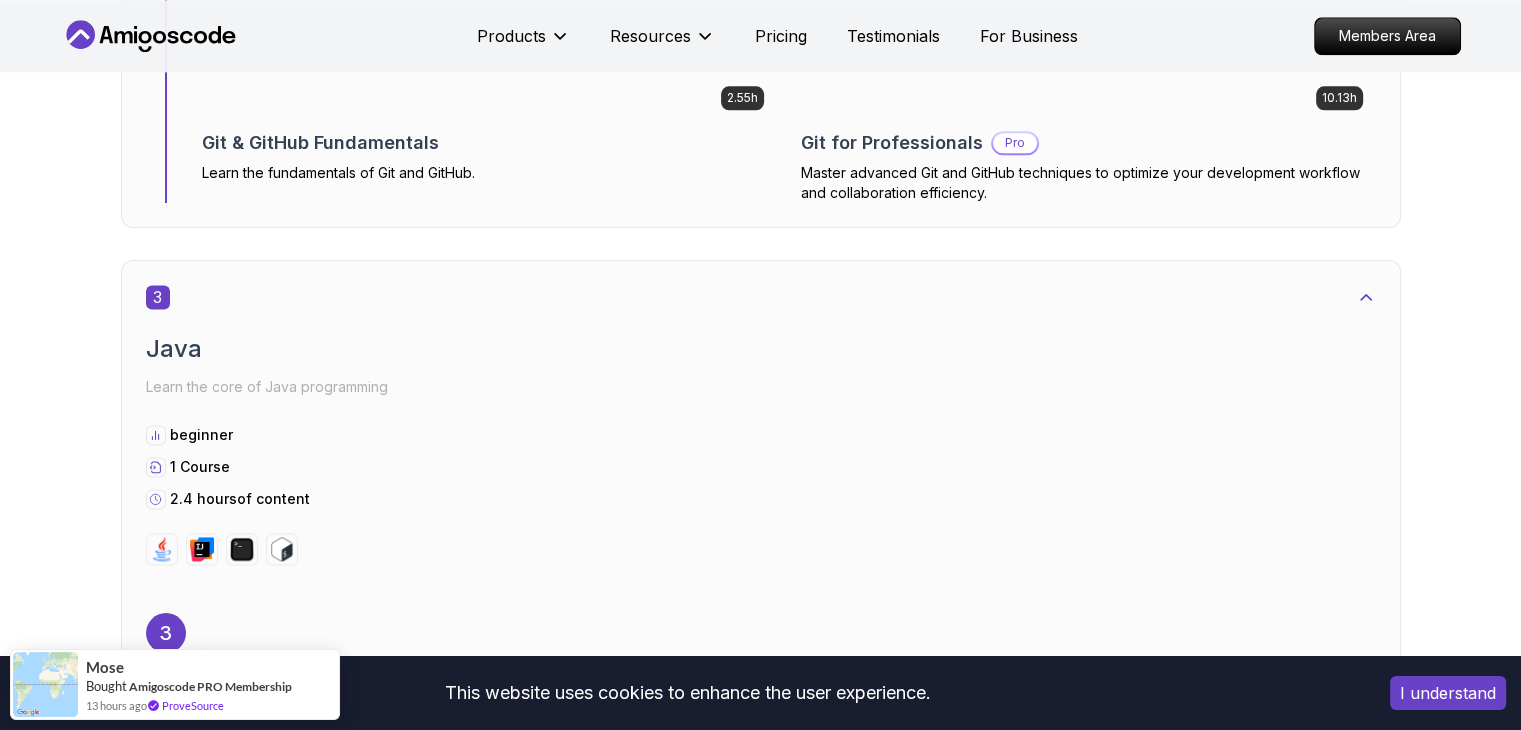 scroll, scrollTop: 2600, scrollLeft: 0, axis: vertical 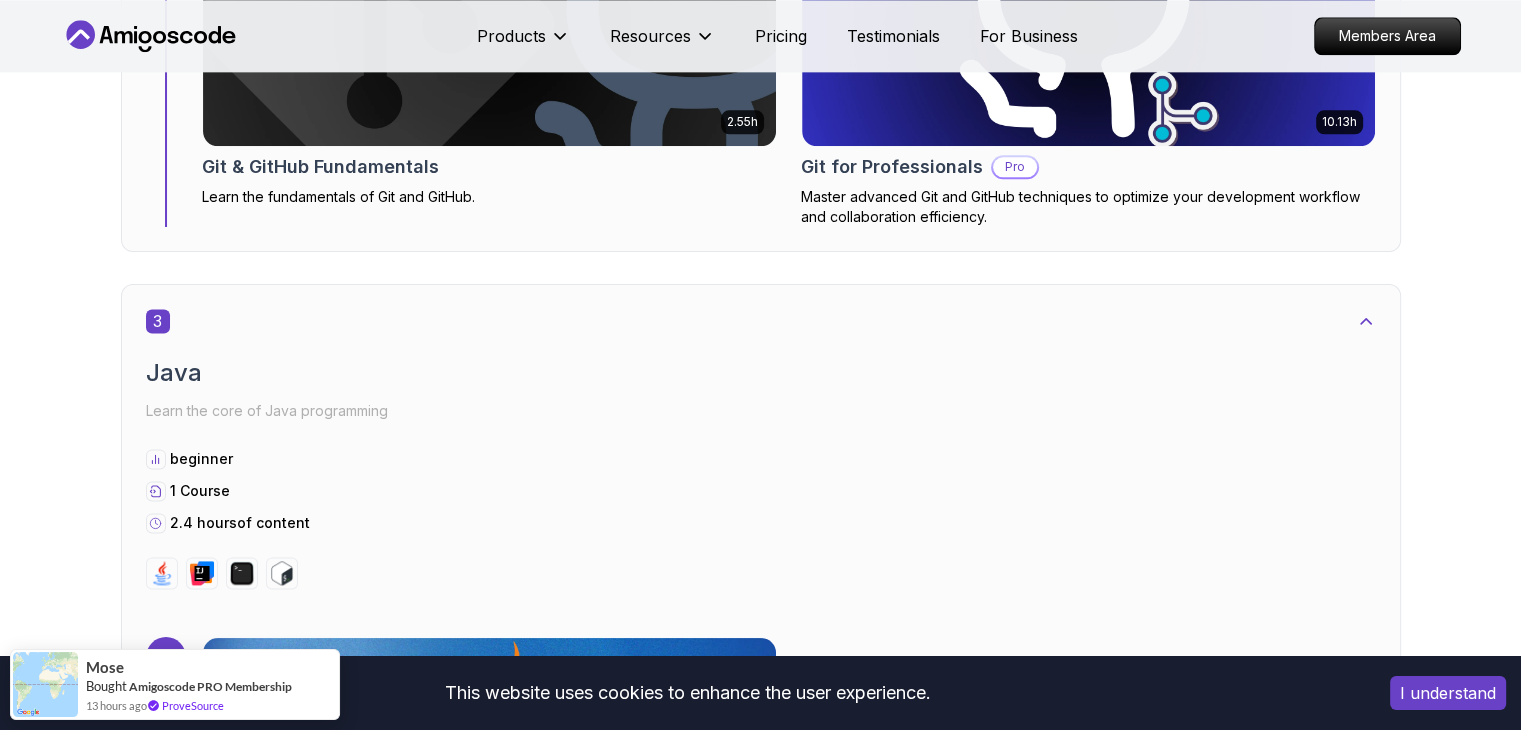 click on "Advanced Java" at bounding box center (761, 1813) 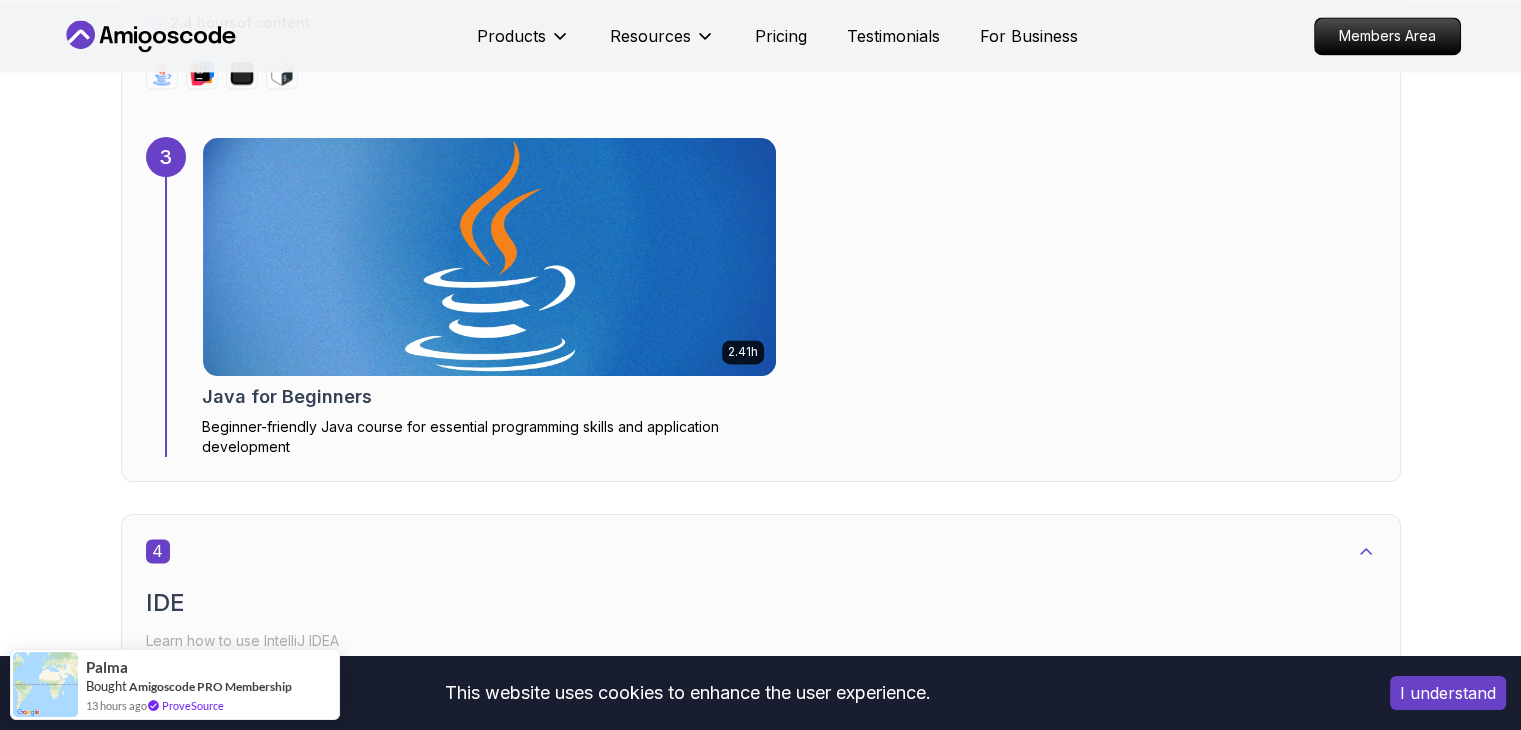 scroll, scrollTop: 2700, scrollLeft: 0, axis: vertical 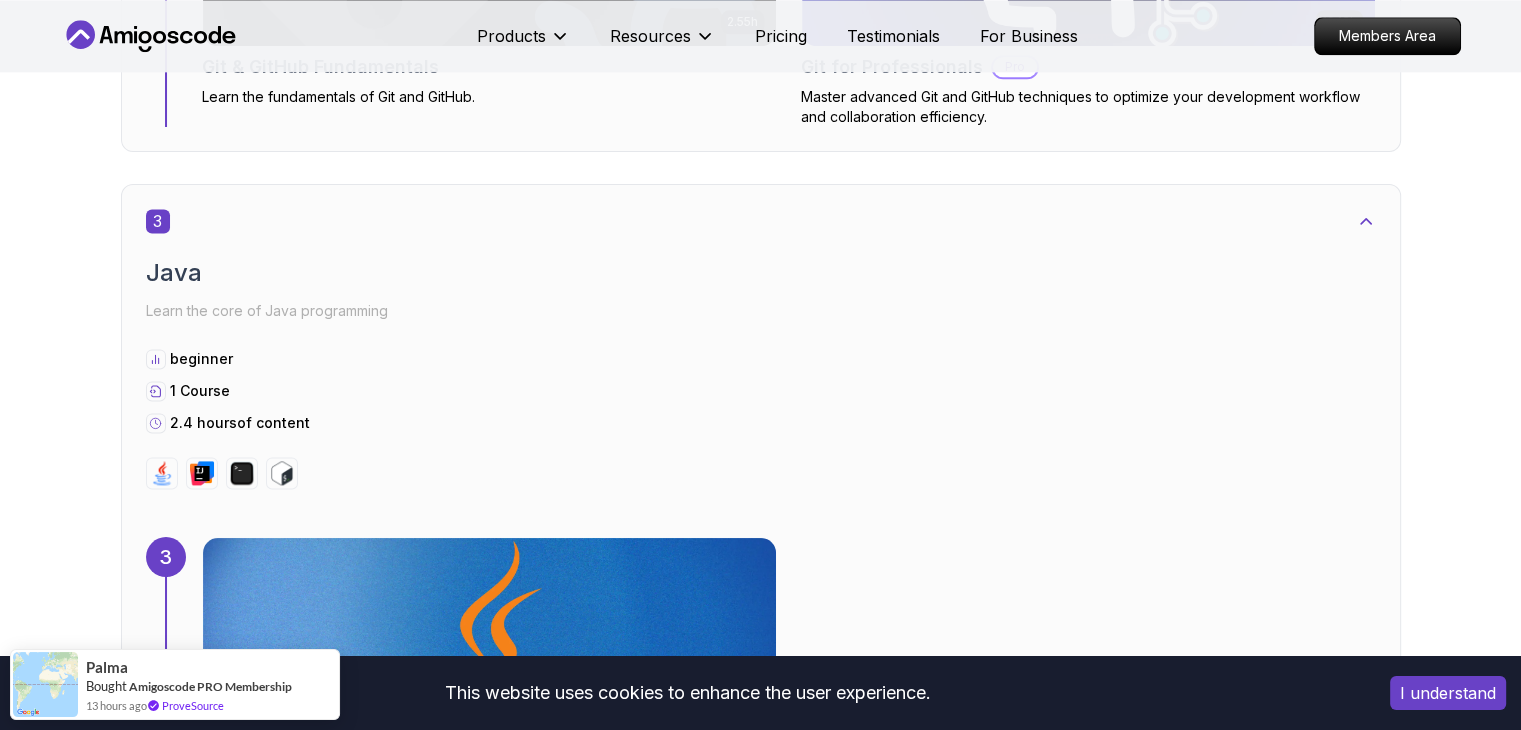click on "5 Advanced Java Learn the core of Java OOP beginner 1   Course   9.2 hours  of content" at bounding box center (761, 1789) 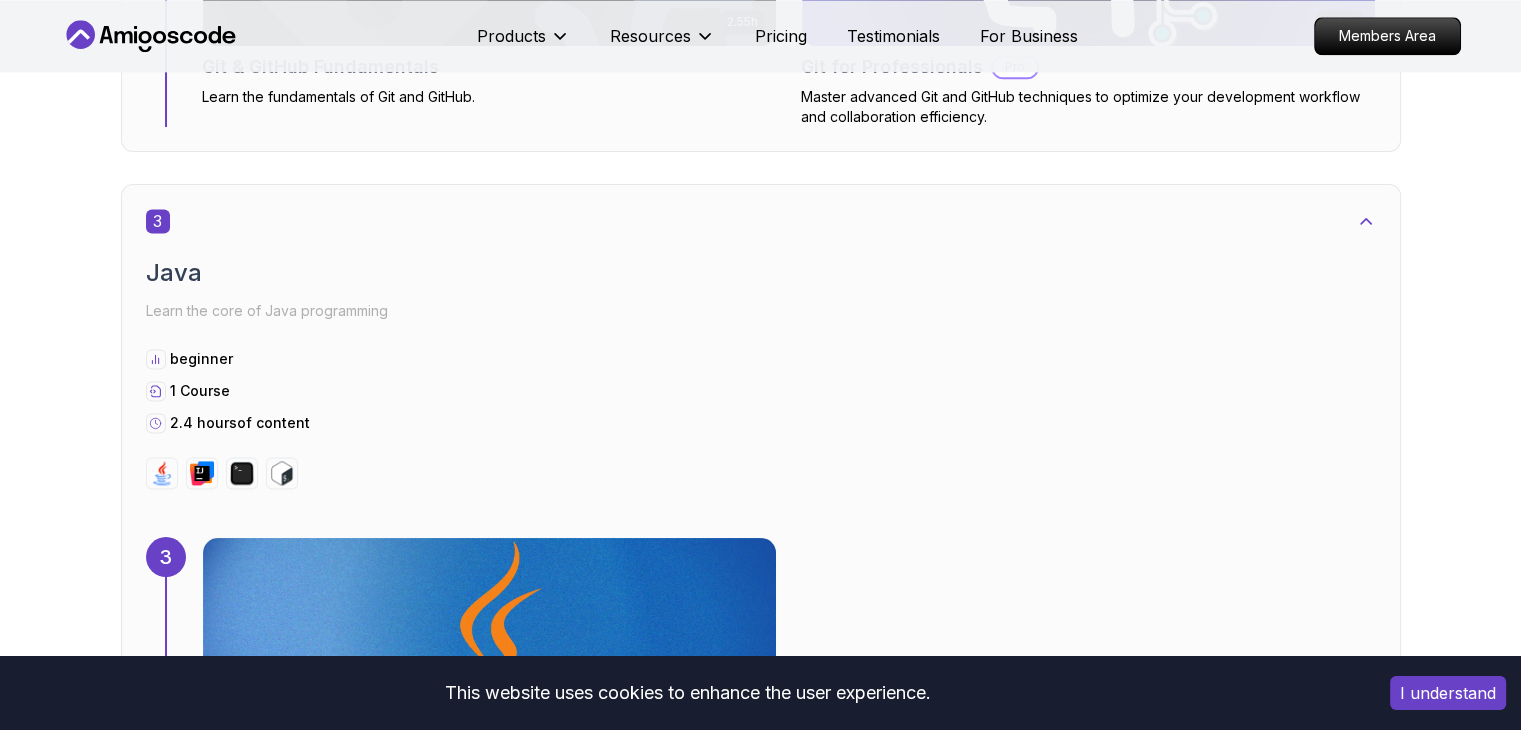 click at bounding box center (489, 2097) 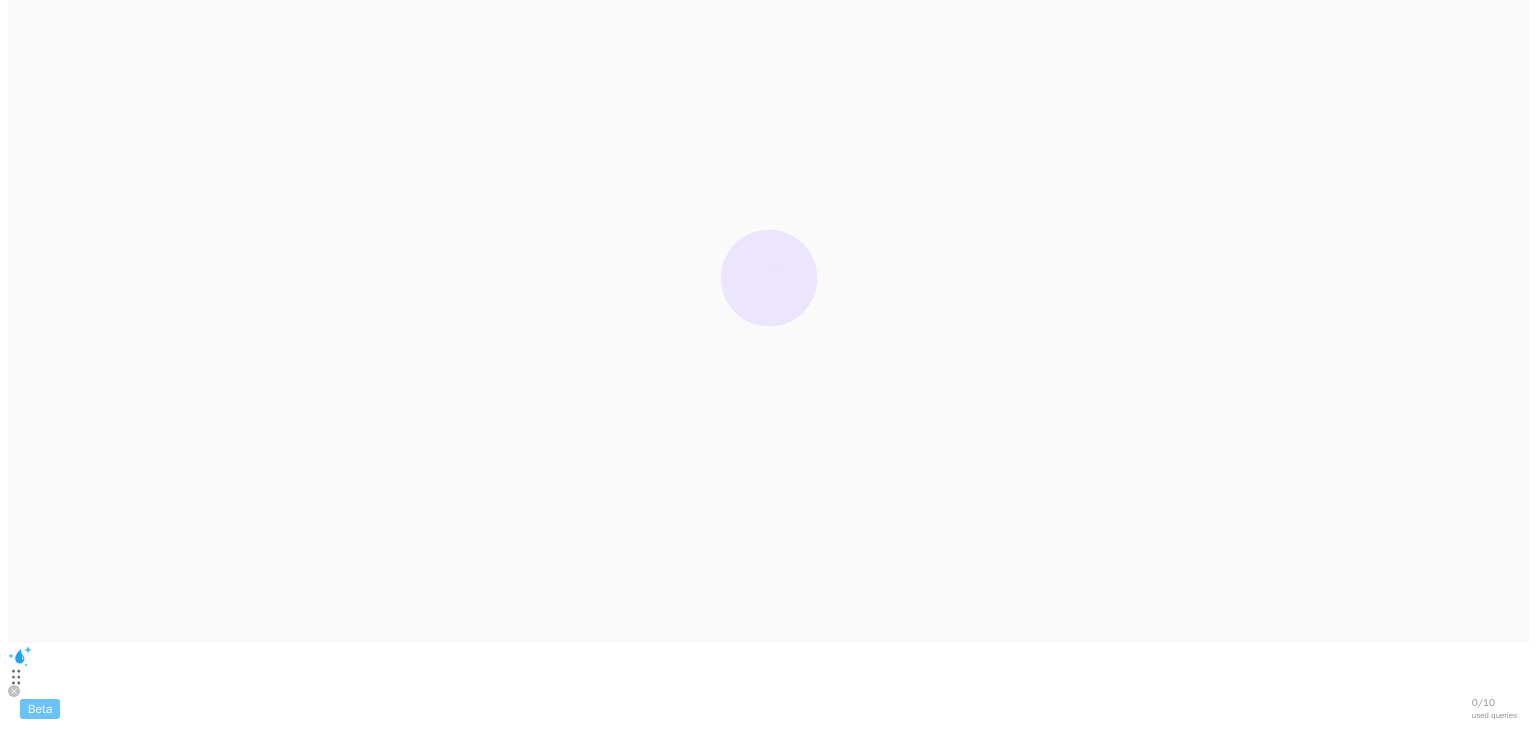 scroll, scrollTop: 0, scrollLeft: 0, axis: both 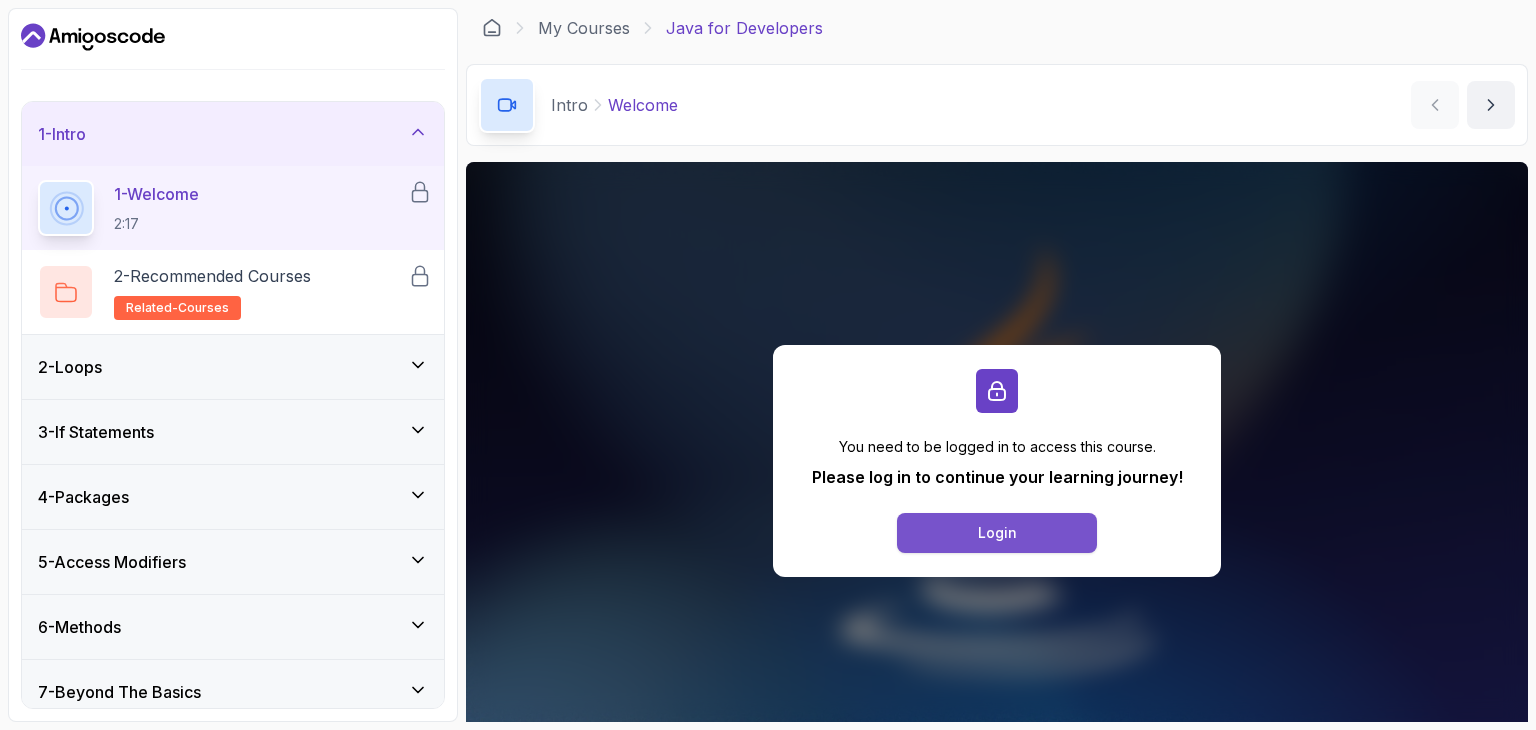click on "Login" at bounding box center [997, 533] 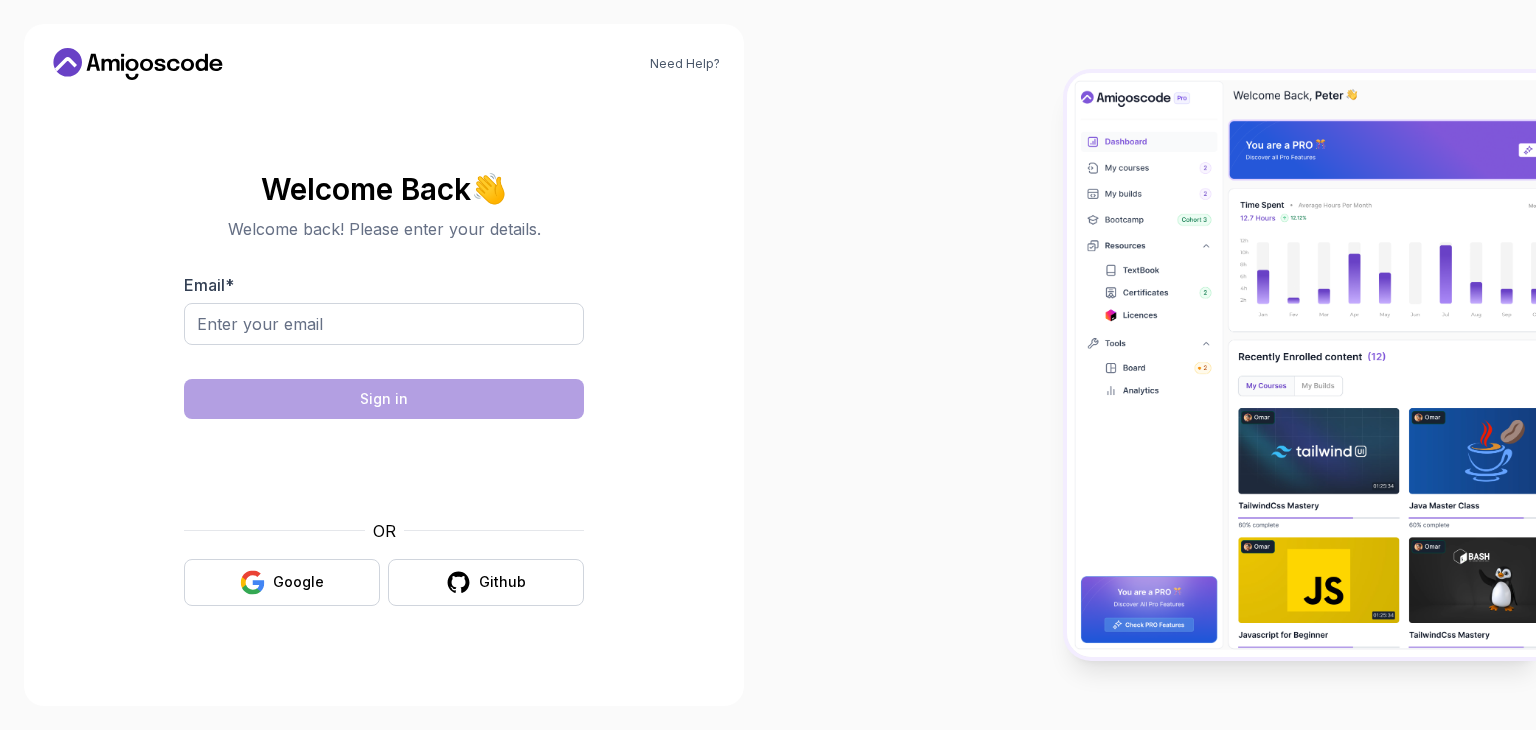 scroll, scrollTop: 0, scrollLeft: 0, axis: both 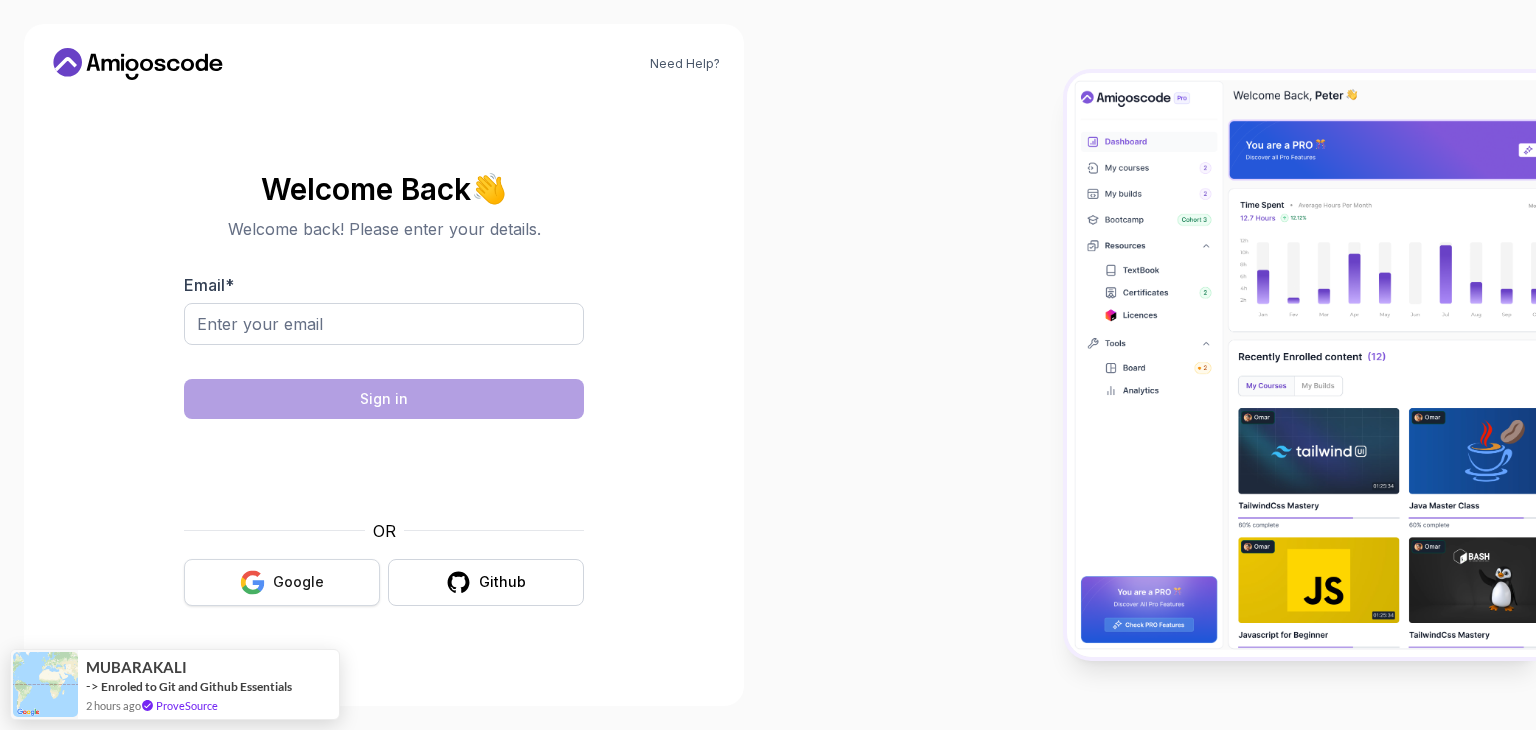 click on "Google" at bounding box center (282, 582) 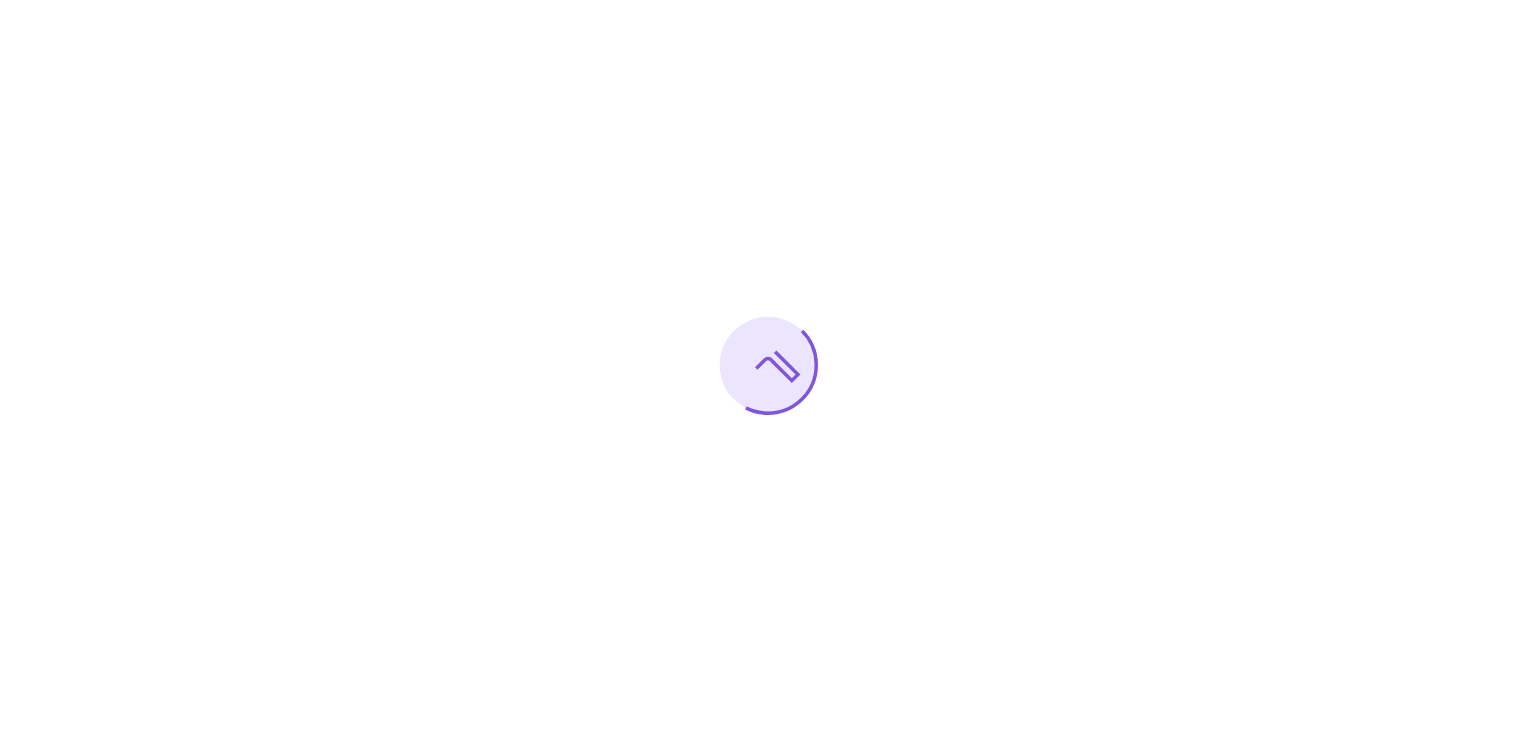 scroll, scrollTop: 0, scrollLeft: 0, axis: both 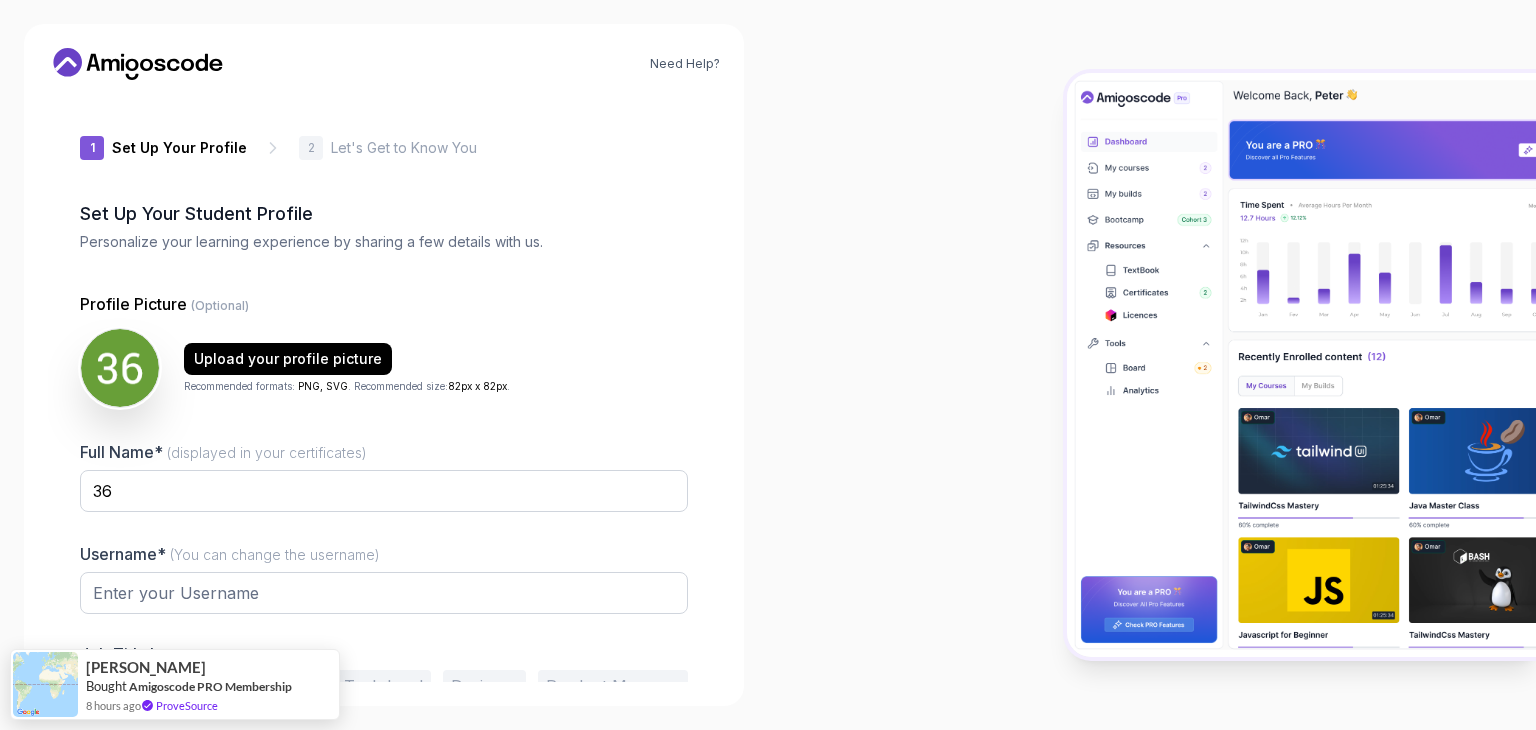 type on "sturdycougare11fe" 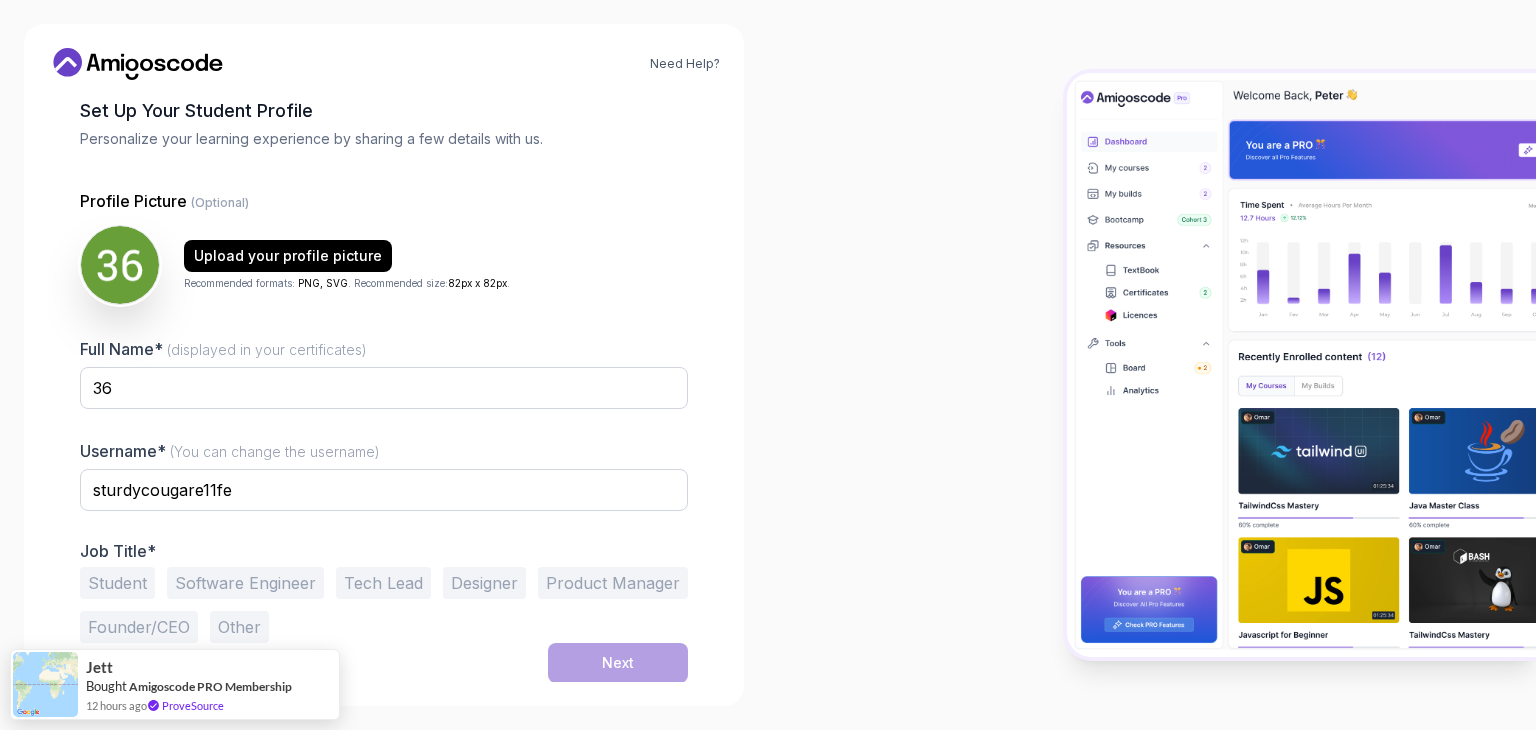 scroll, scrollTop: 104, scrollLeft: 0, axis: vertical 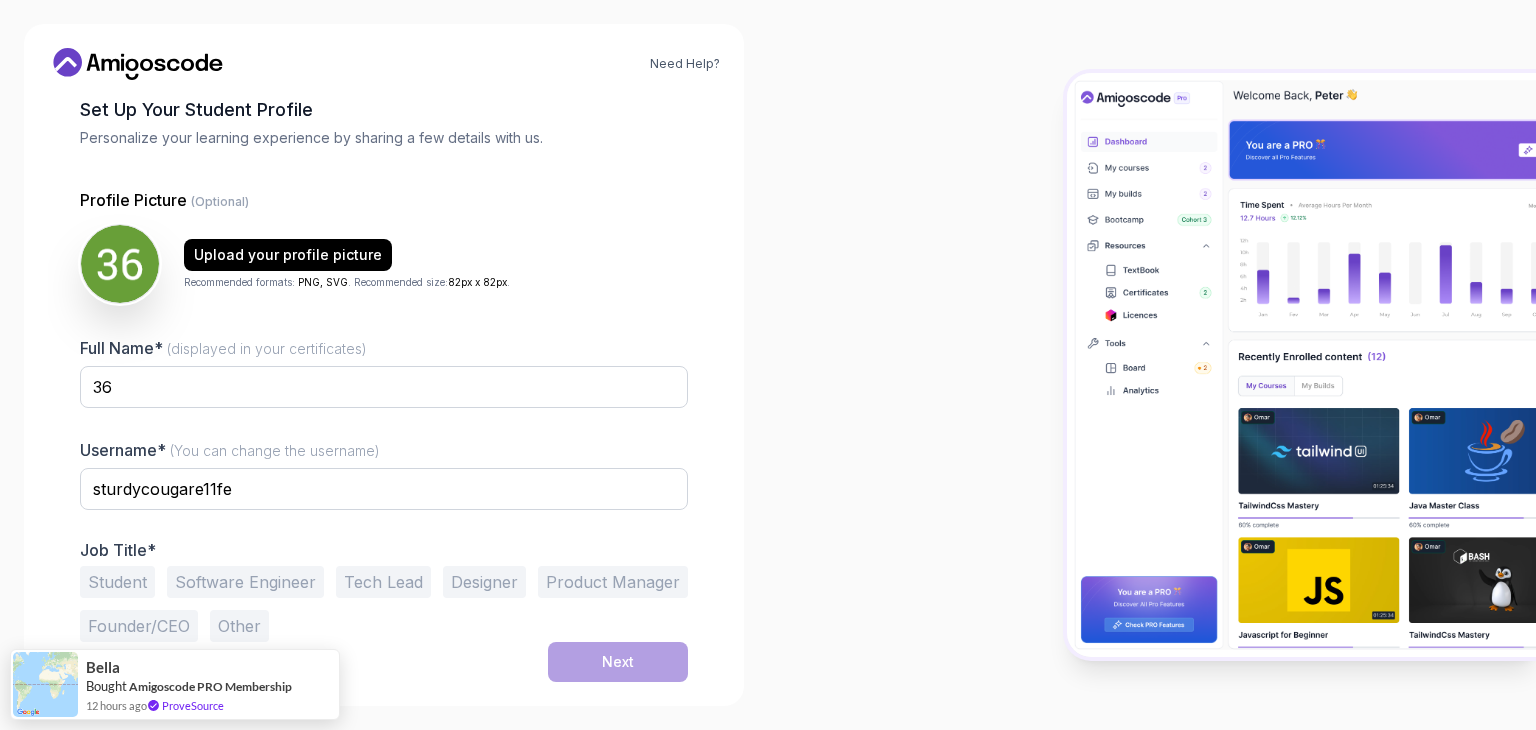 click on "Student" at bounding box center (117, 582) 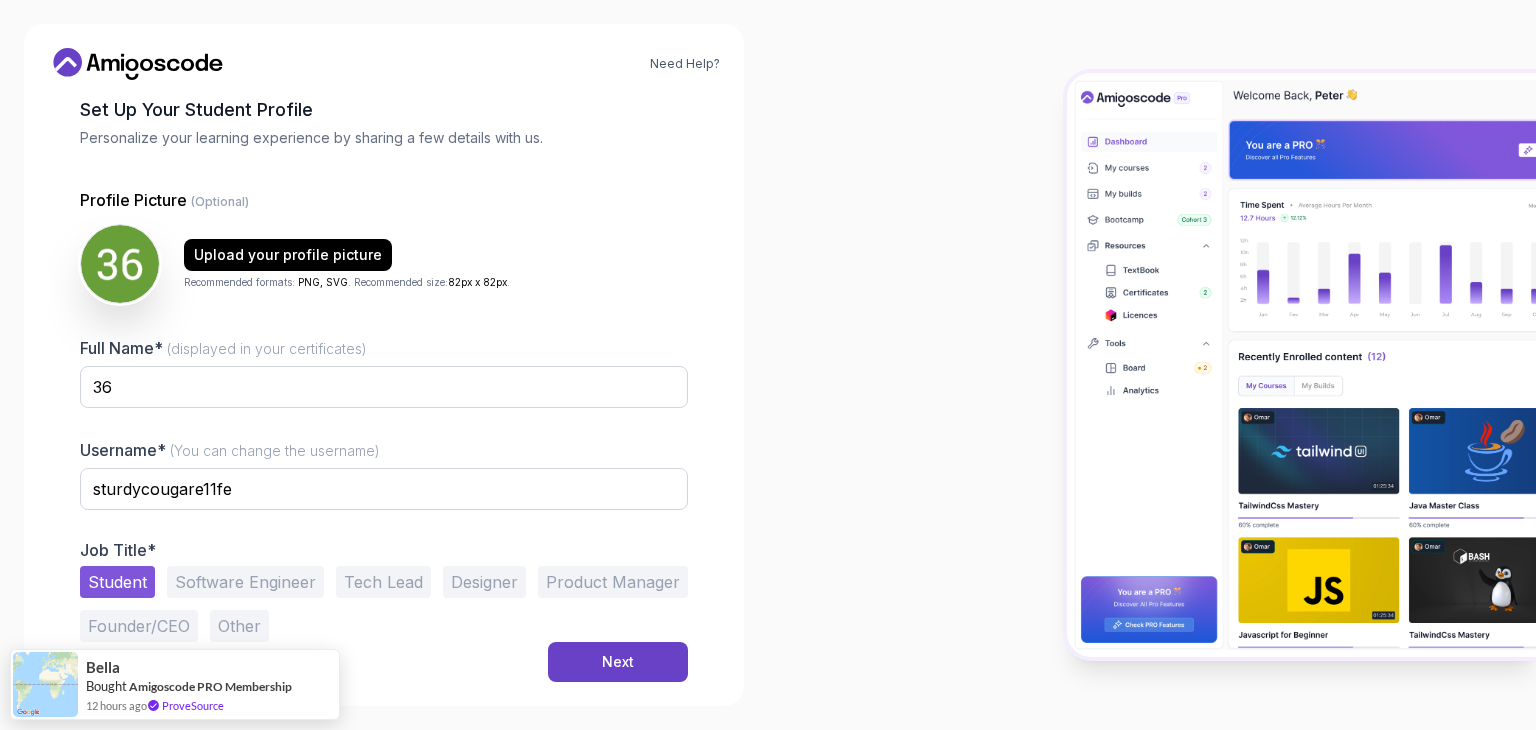 click on "Software Engineer" at bounding box center (245, 582) 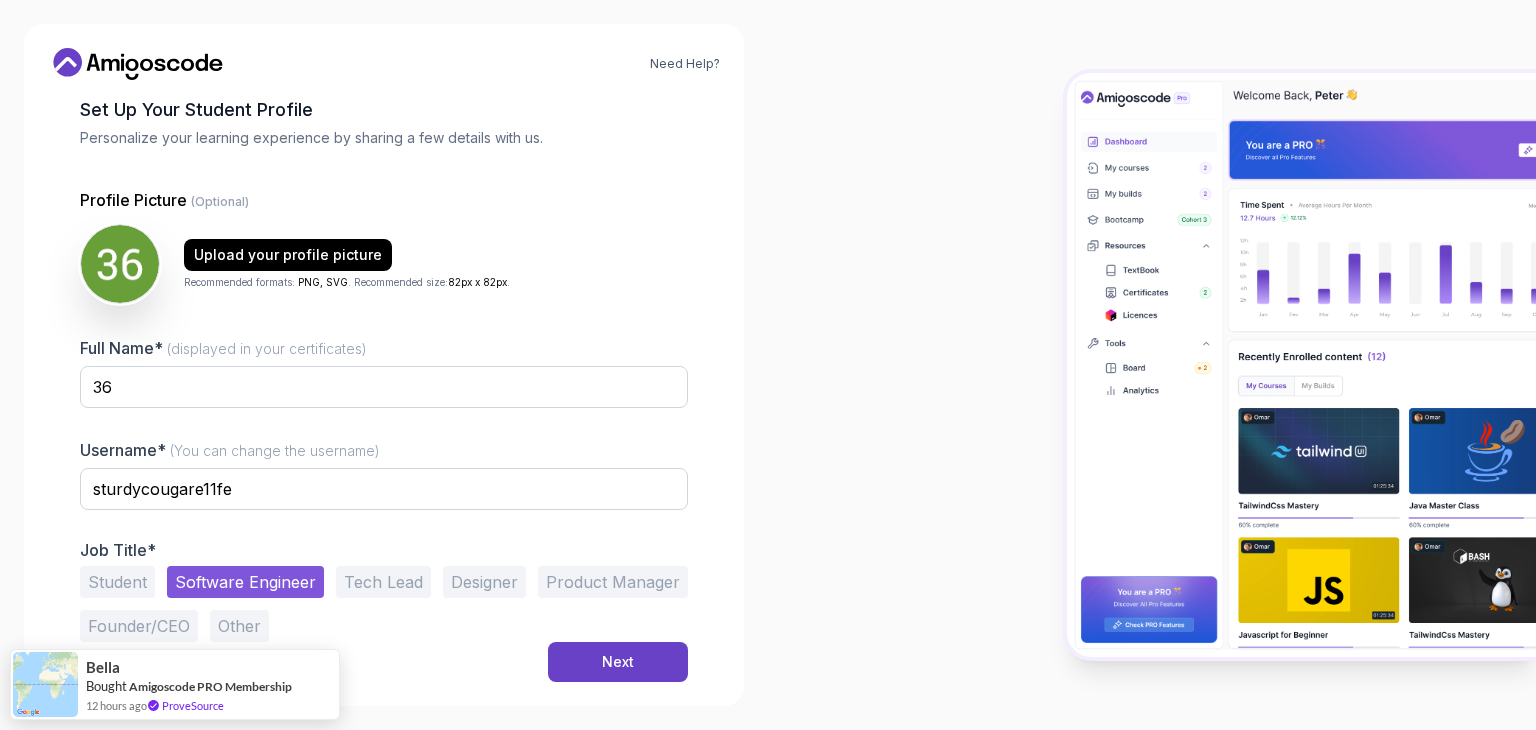 click on "Student" at bounding box center (117, 582) 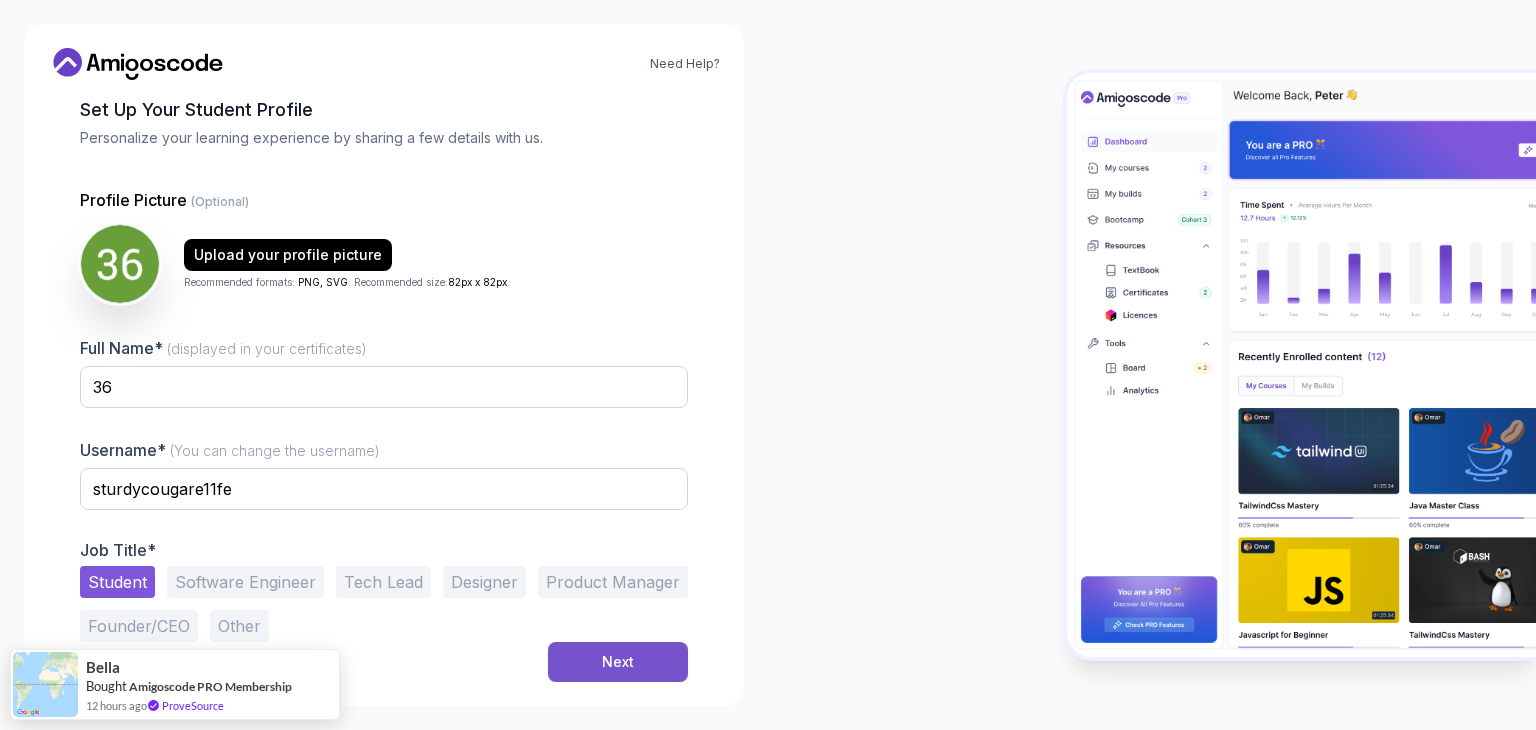 click on "Next" at bounding box center (618, 662) 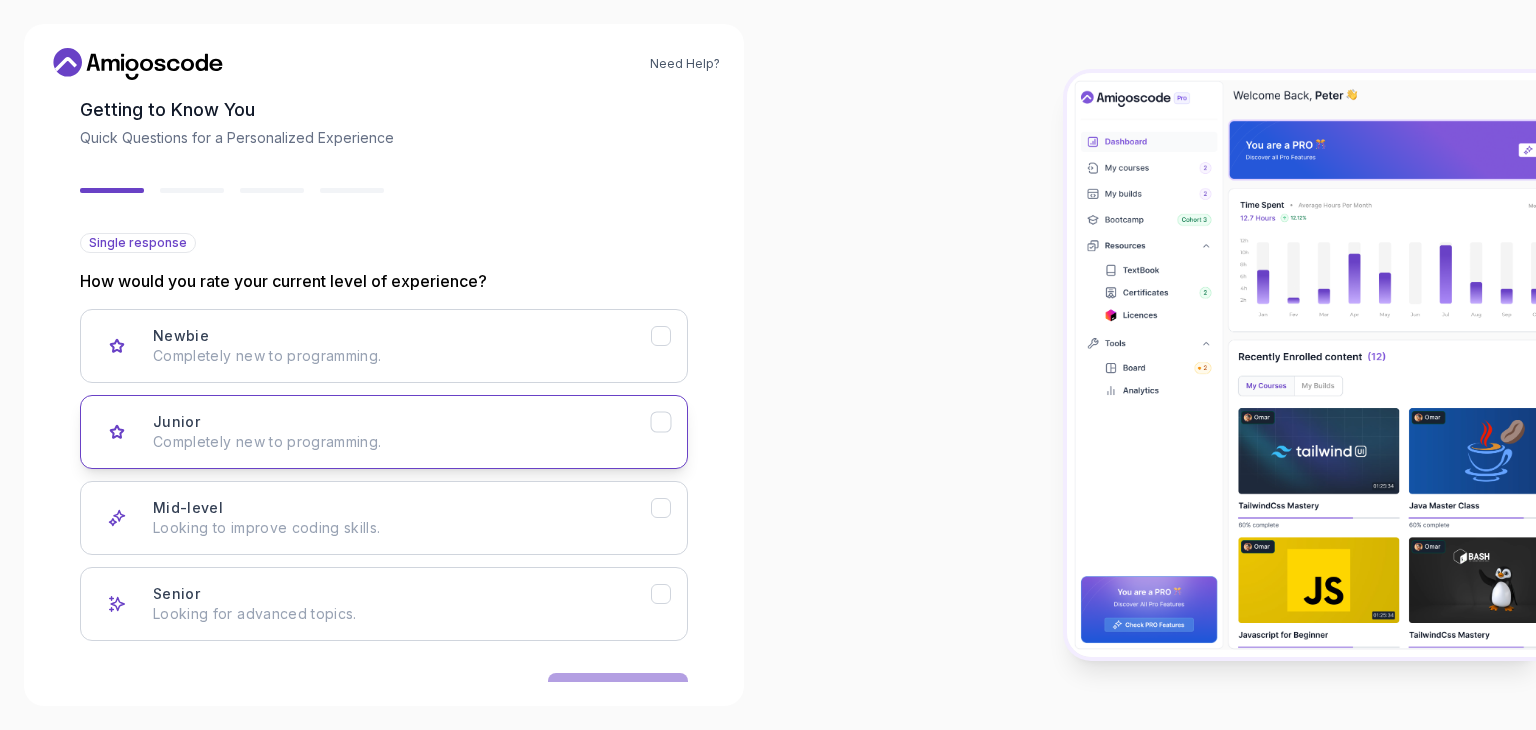 click on "Junior Completely new to programming." at bounding box center [402, 432] 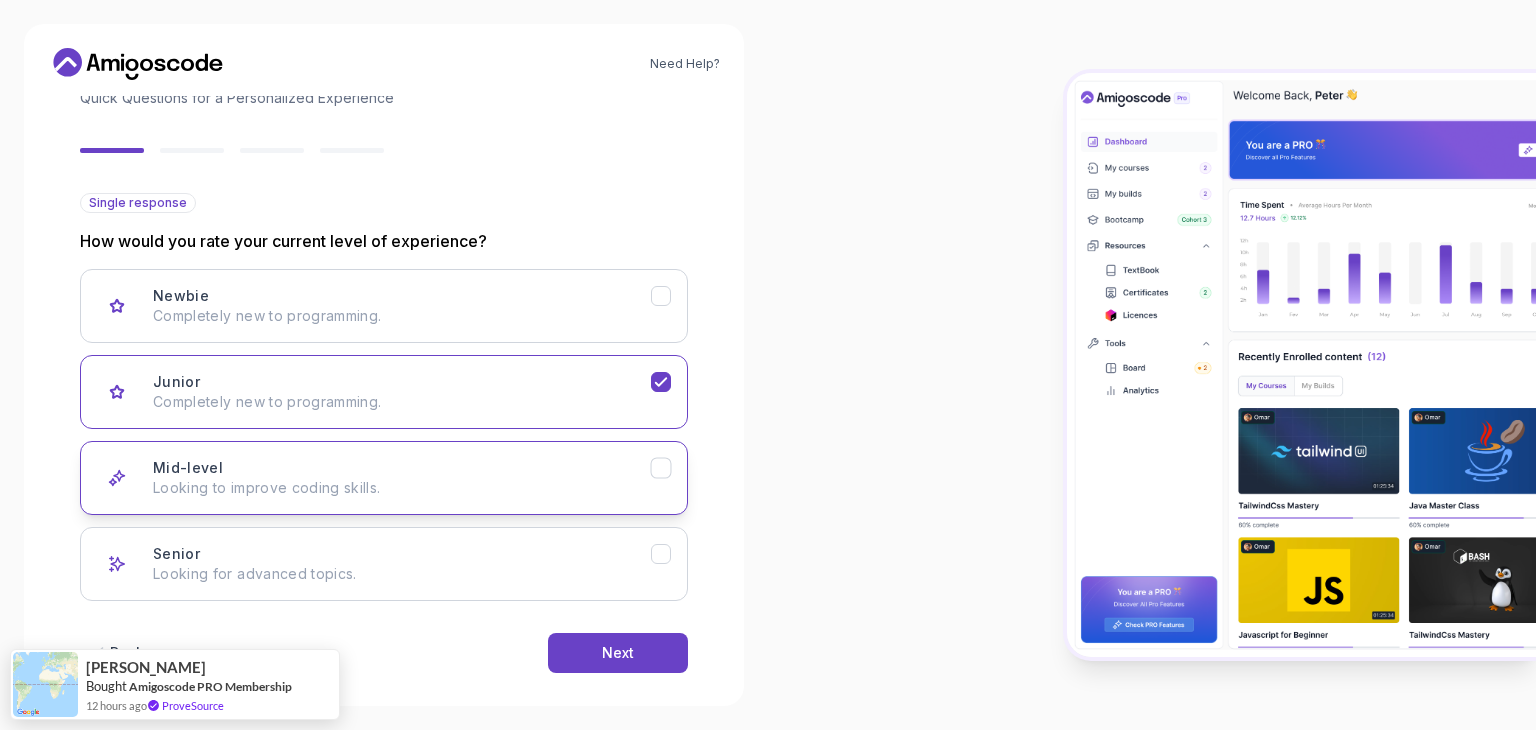 scroll, scrollTop: 165, scrollLeft: 0, axis: vertical 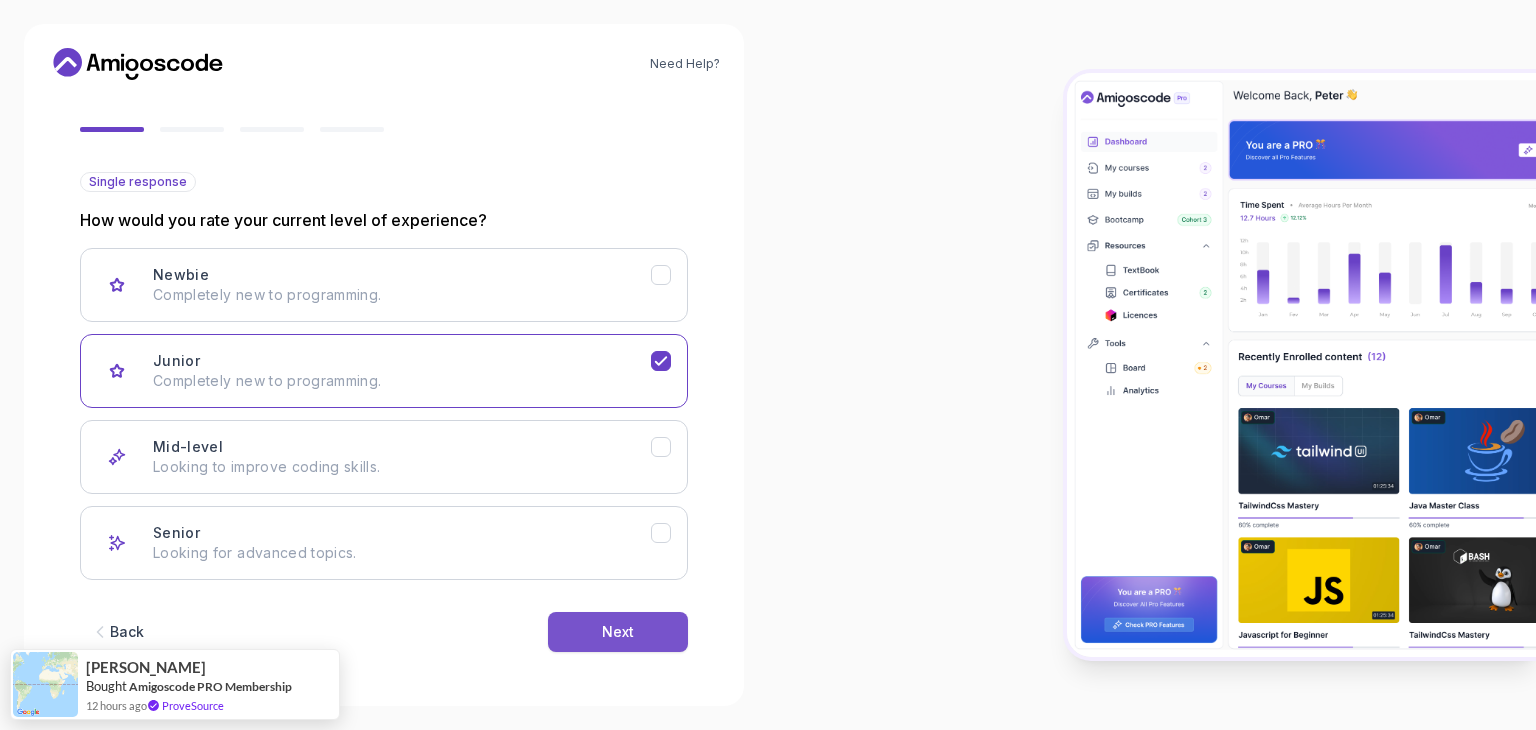 click on "Next" at bounding box center [618, 632] 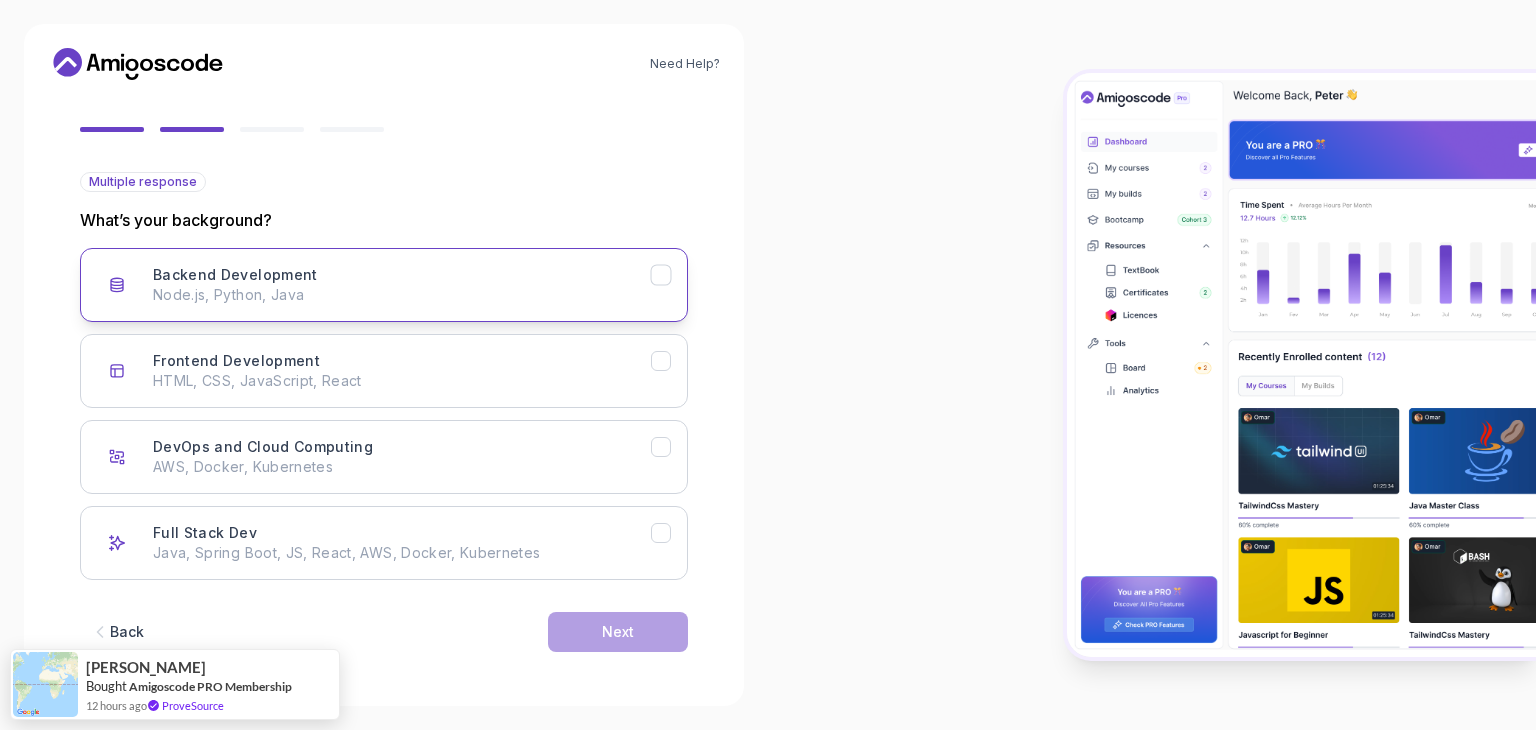 click on "Node.js, Python, Java" at bounding box center [402, 295] 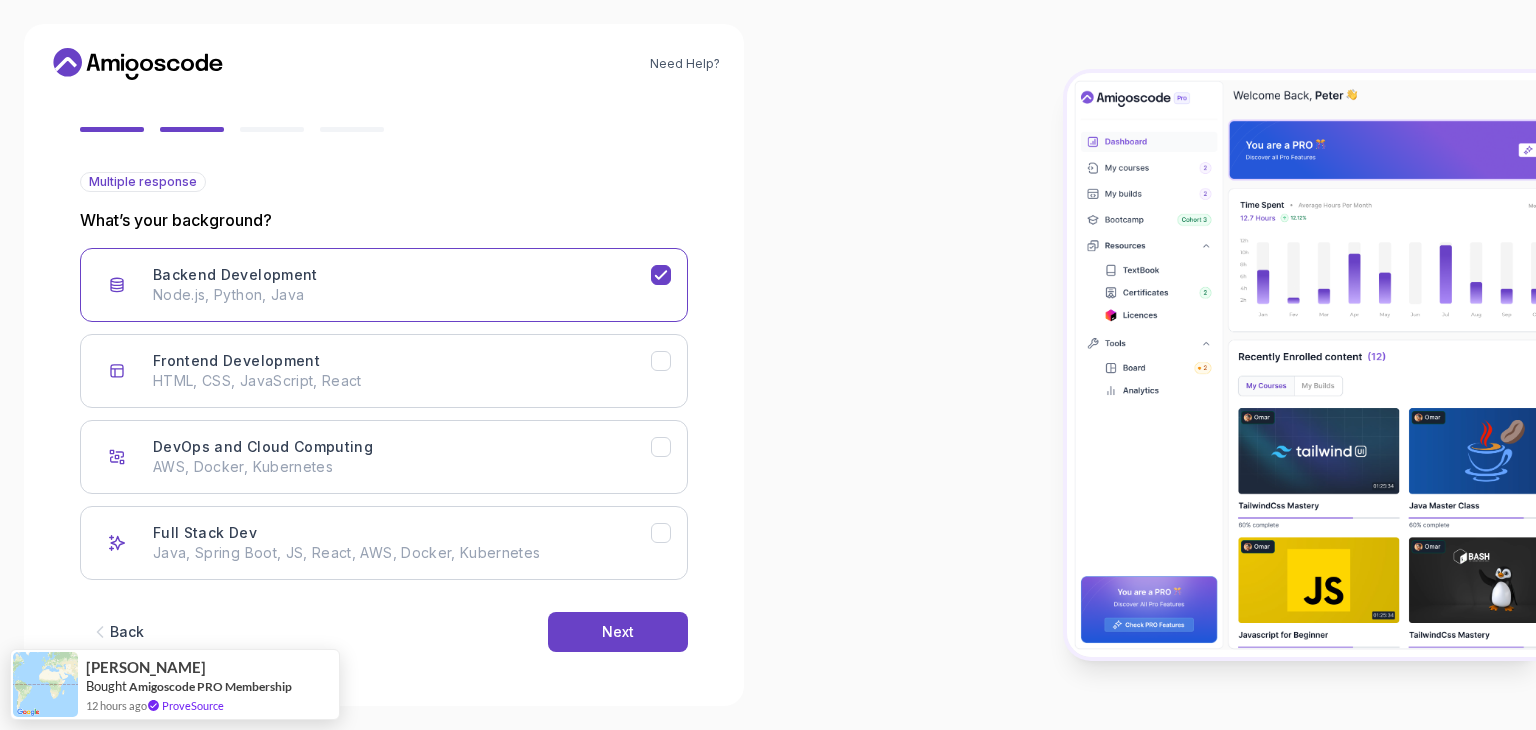 click on "Back Next" at bounding box center [384, 632] 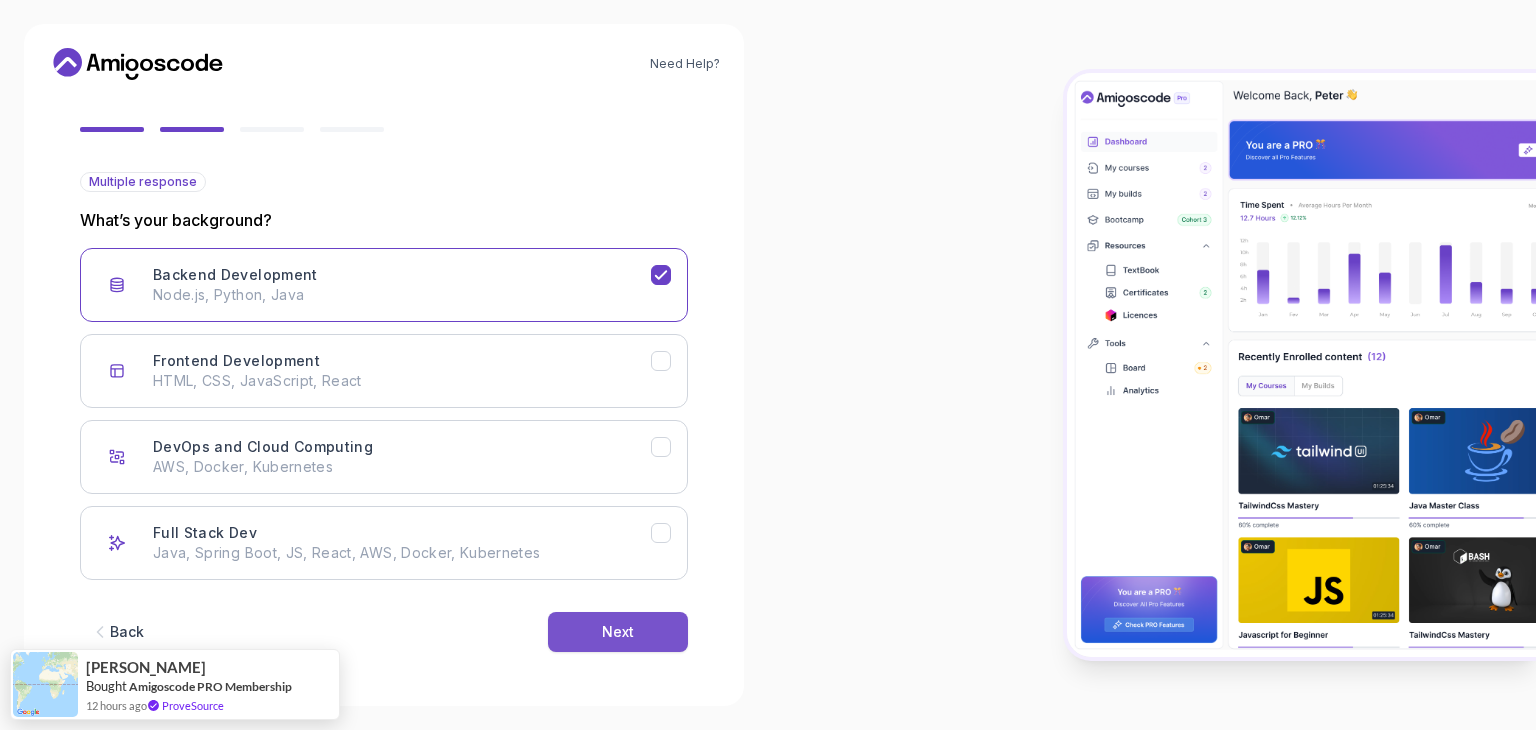 click on "Next" at bounding box center (618, 632) 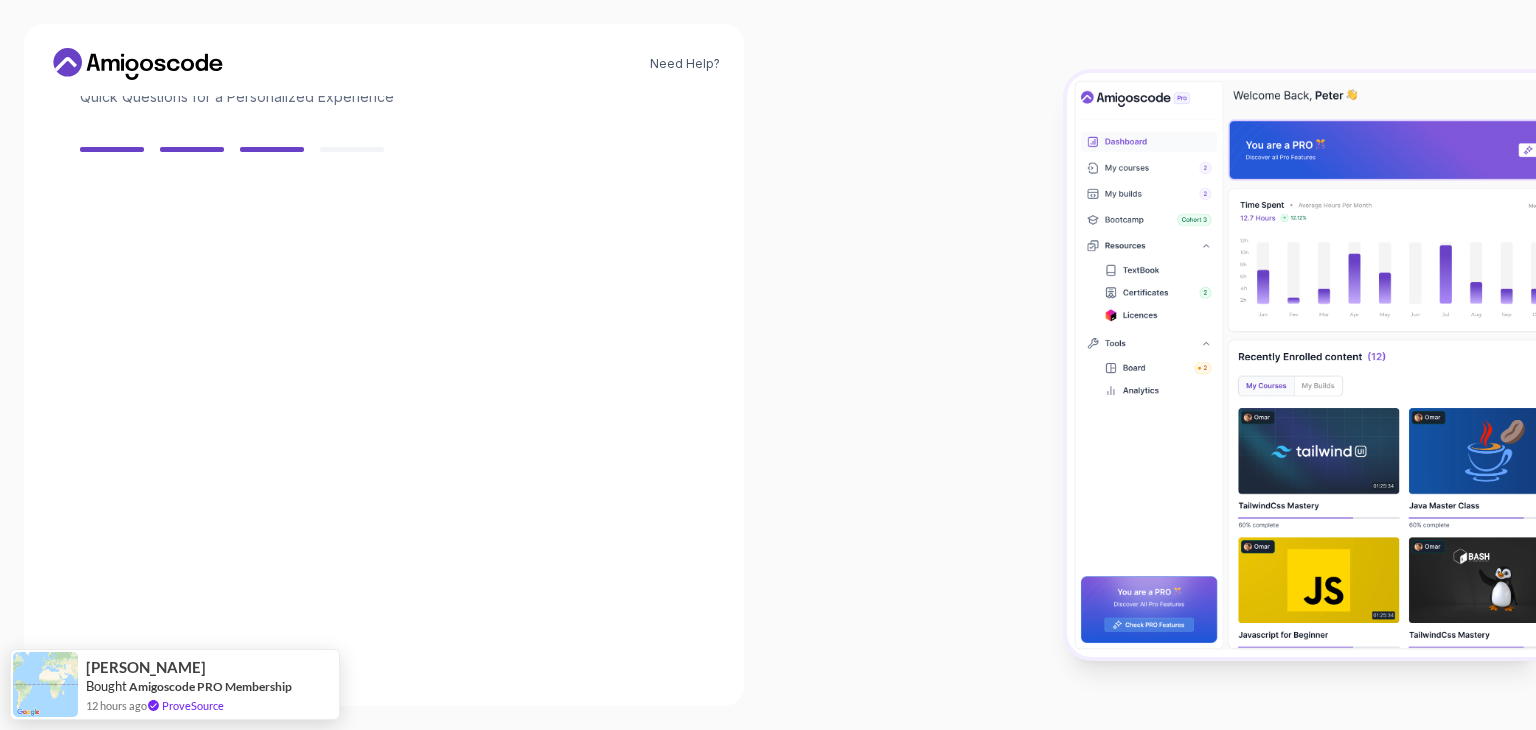 scroll, scrollTop: 143, scrollLeft: 0, axis: vertical 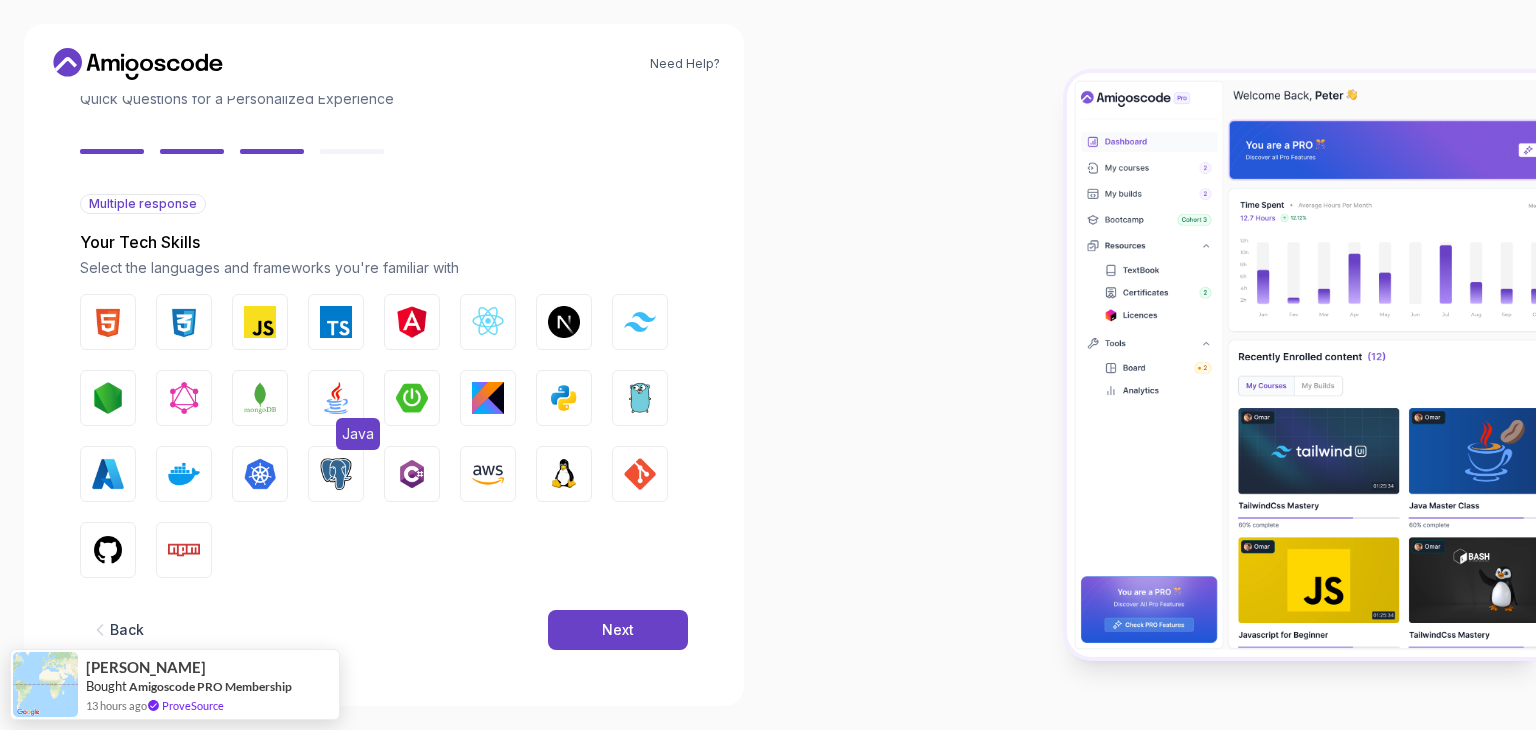 click at bounding box center [336, 398] 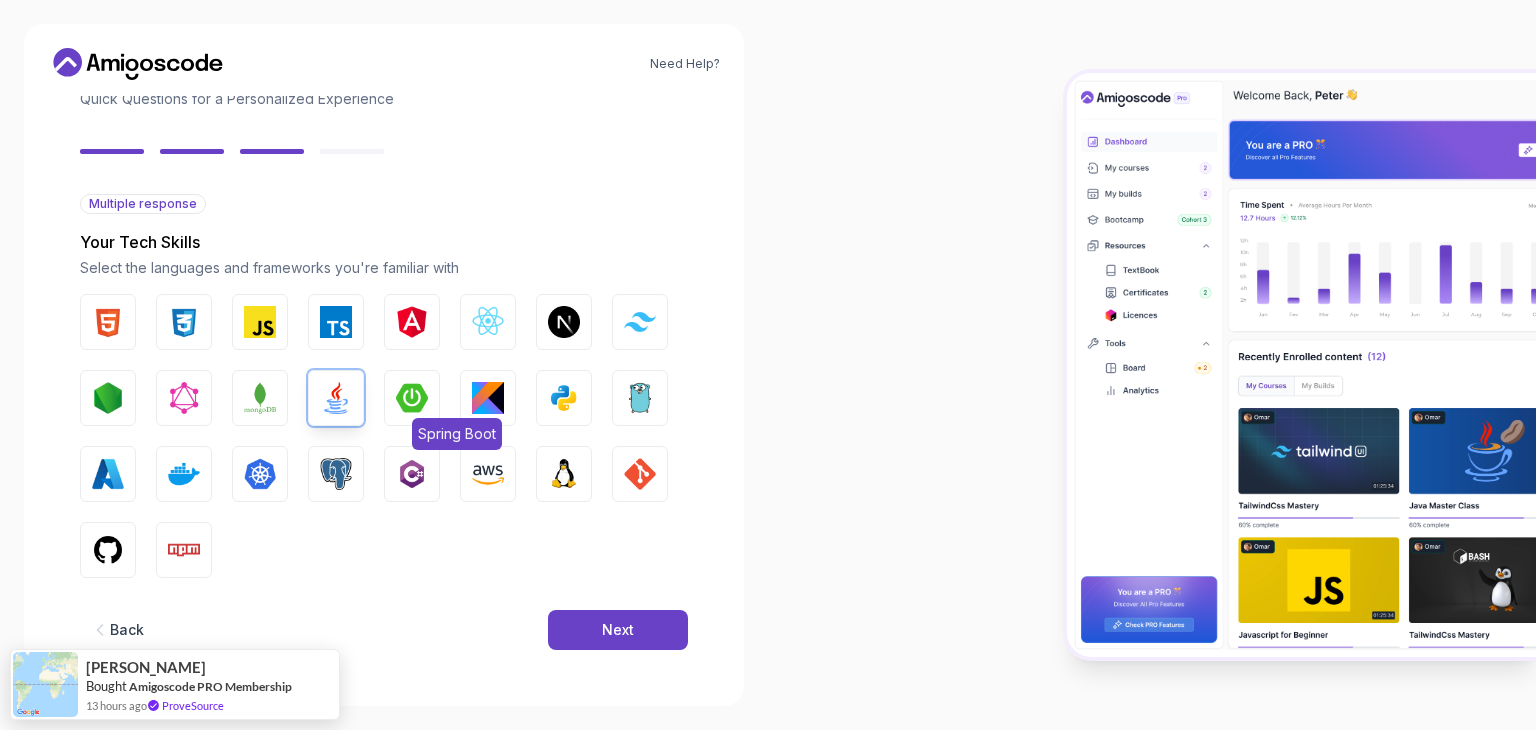 click at bounding box center (412, 398) 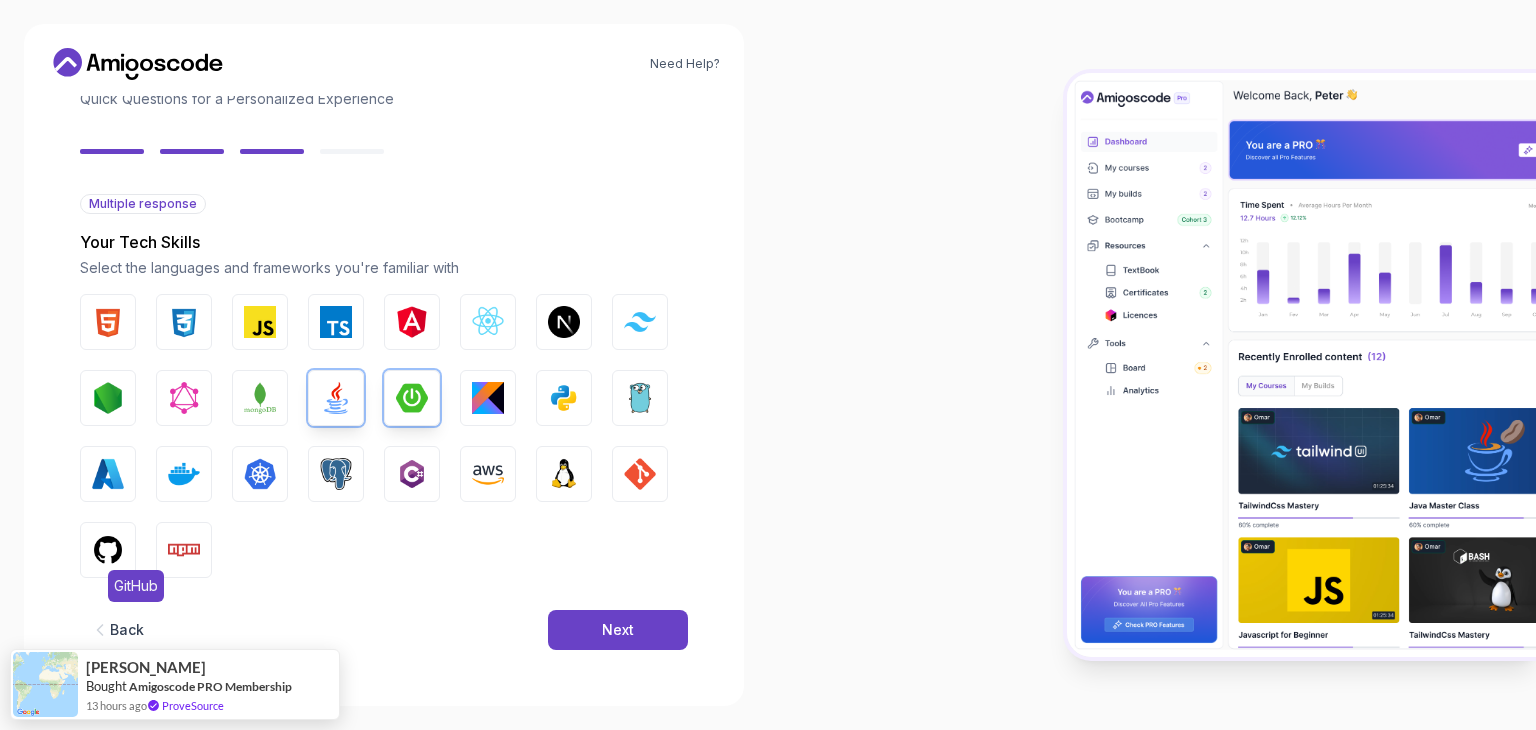 click on "GitHub" at bounding box center (108, 550) 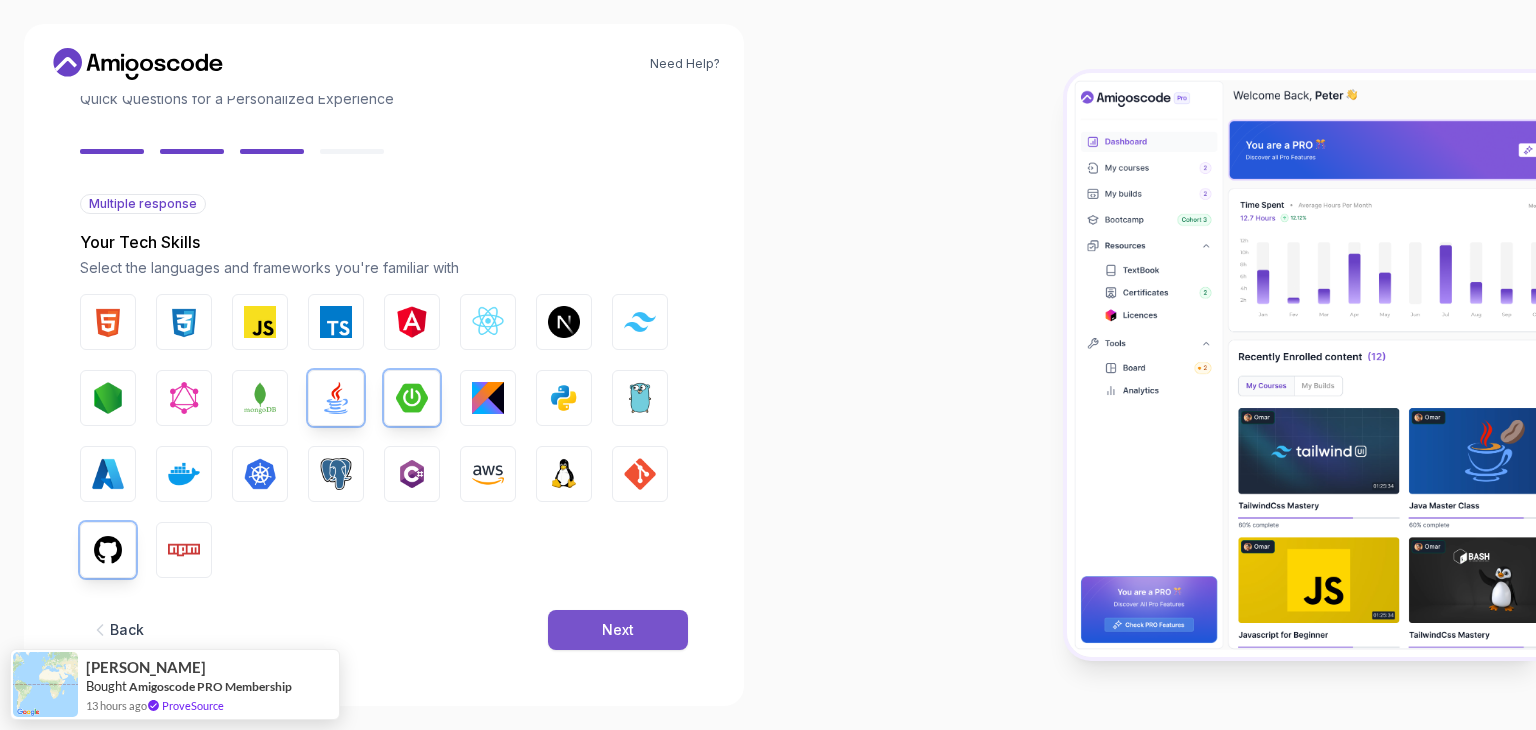 click on "Next" at bounding box center (618, 630) 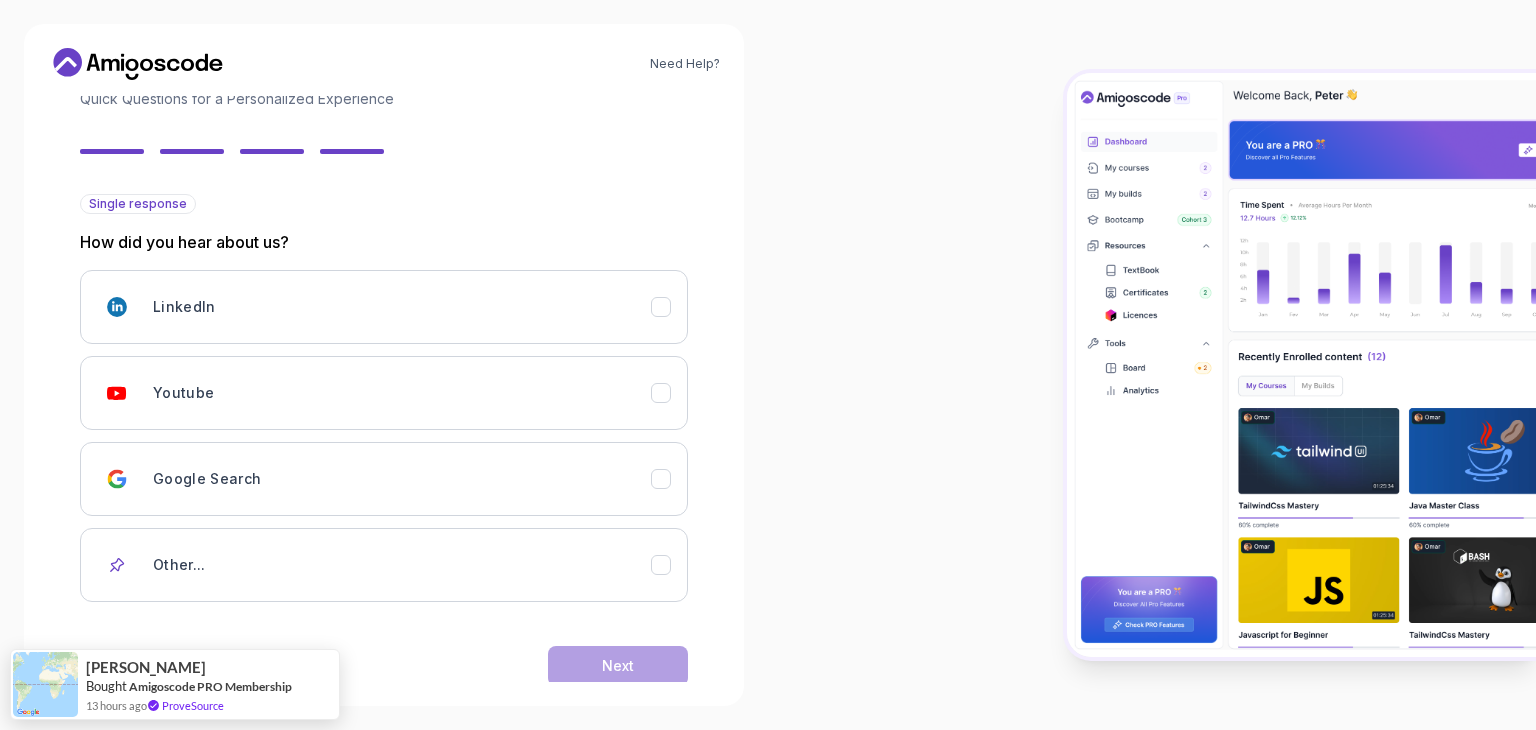 click on "LinkedIn Youtube Google Search Other..." at bounding box center (384, 436) 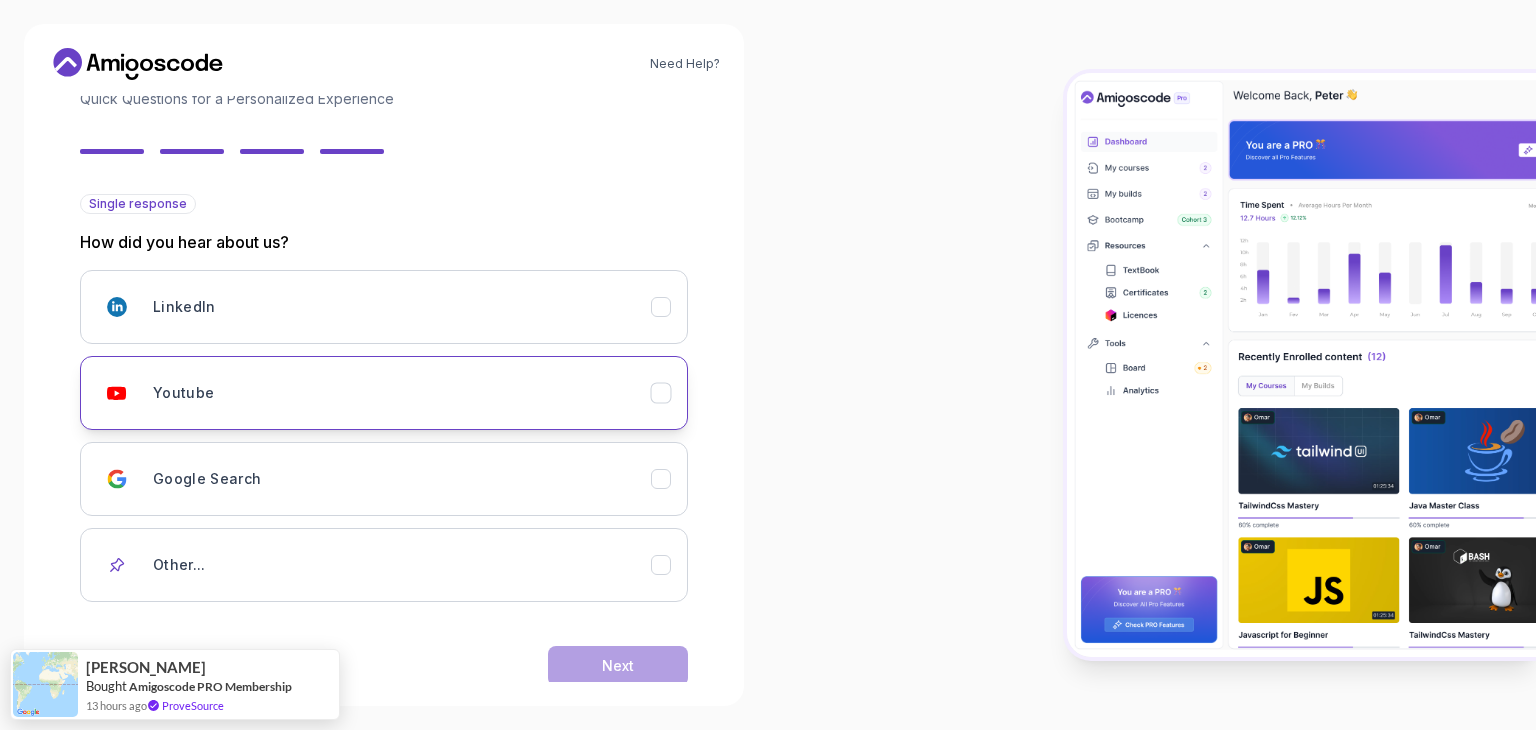 click on "Youtube" at bounding box center [384, 393] 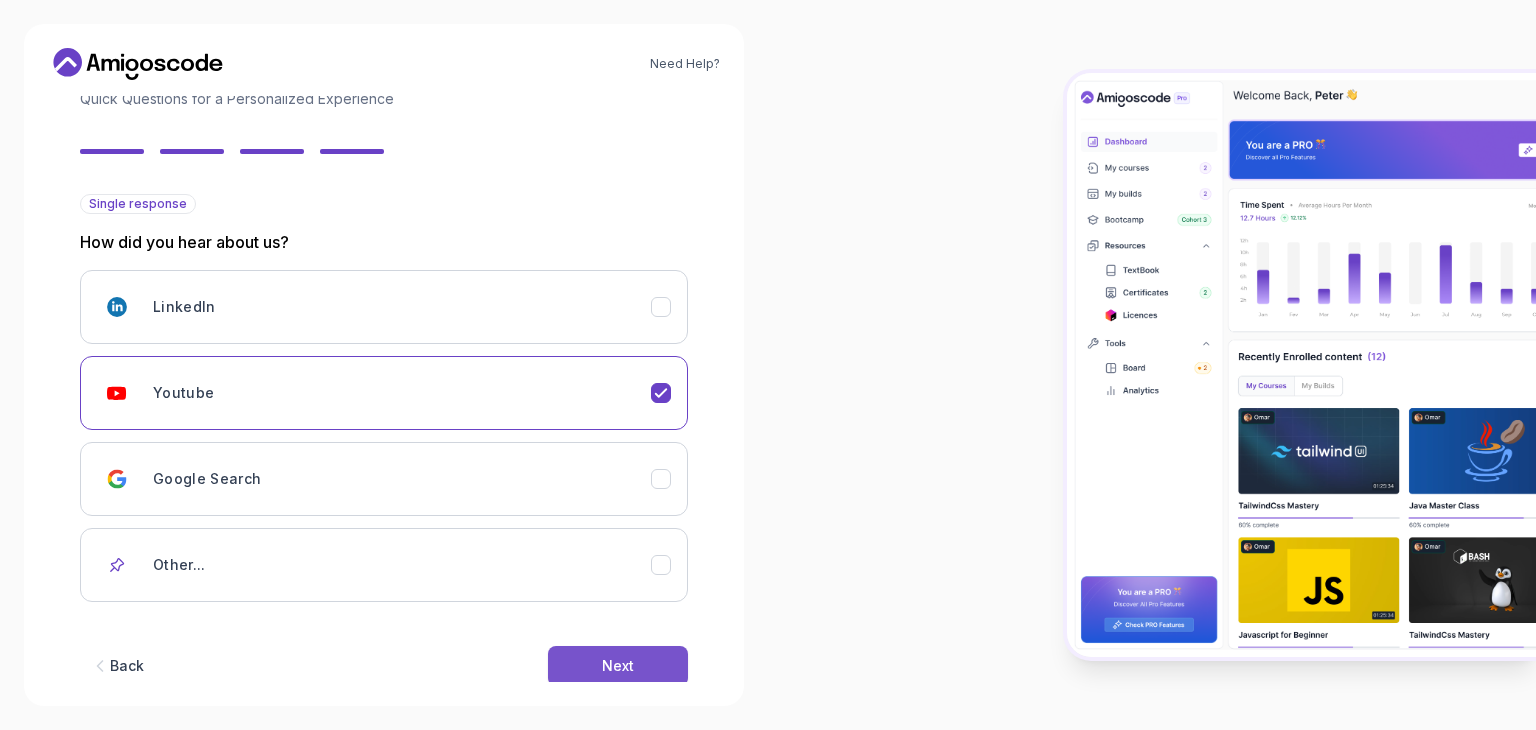 click on "Next" at bounding box center [618, 666] 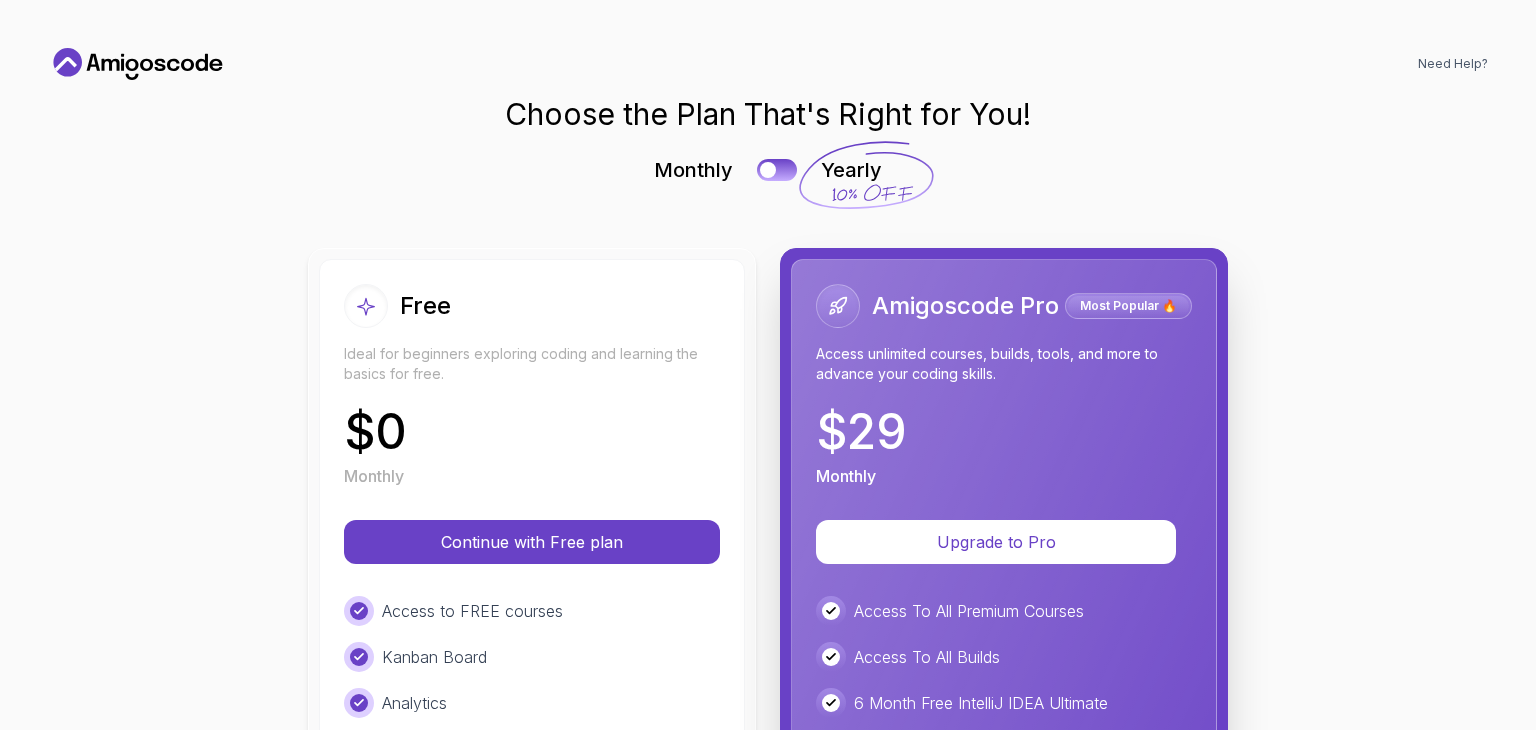 scroll, scrollTop: 0, scrollLeft: 0, axis: both 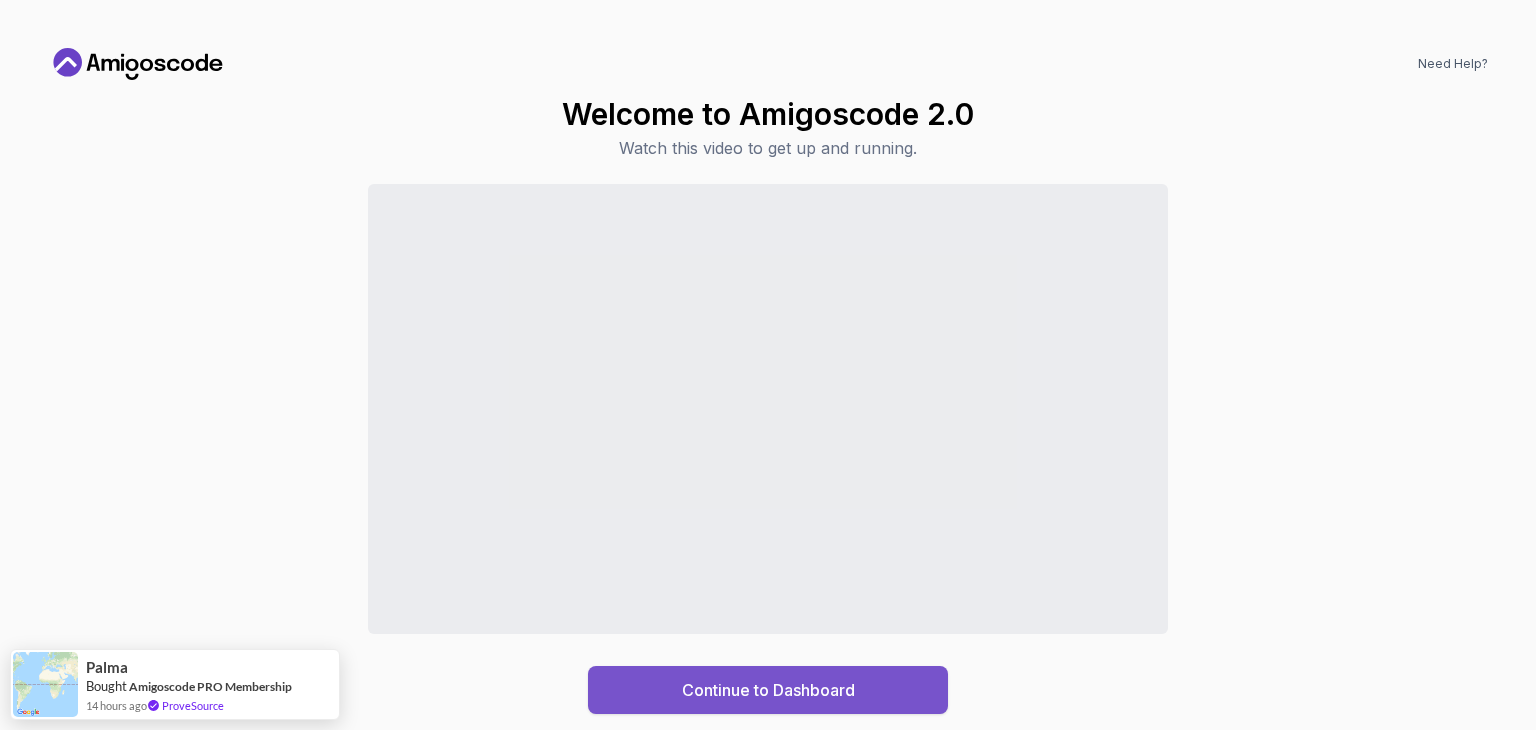 click on "Continue to Dashboard" at bounding box center [768, 690] 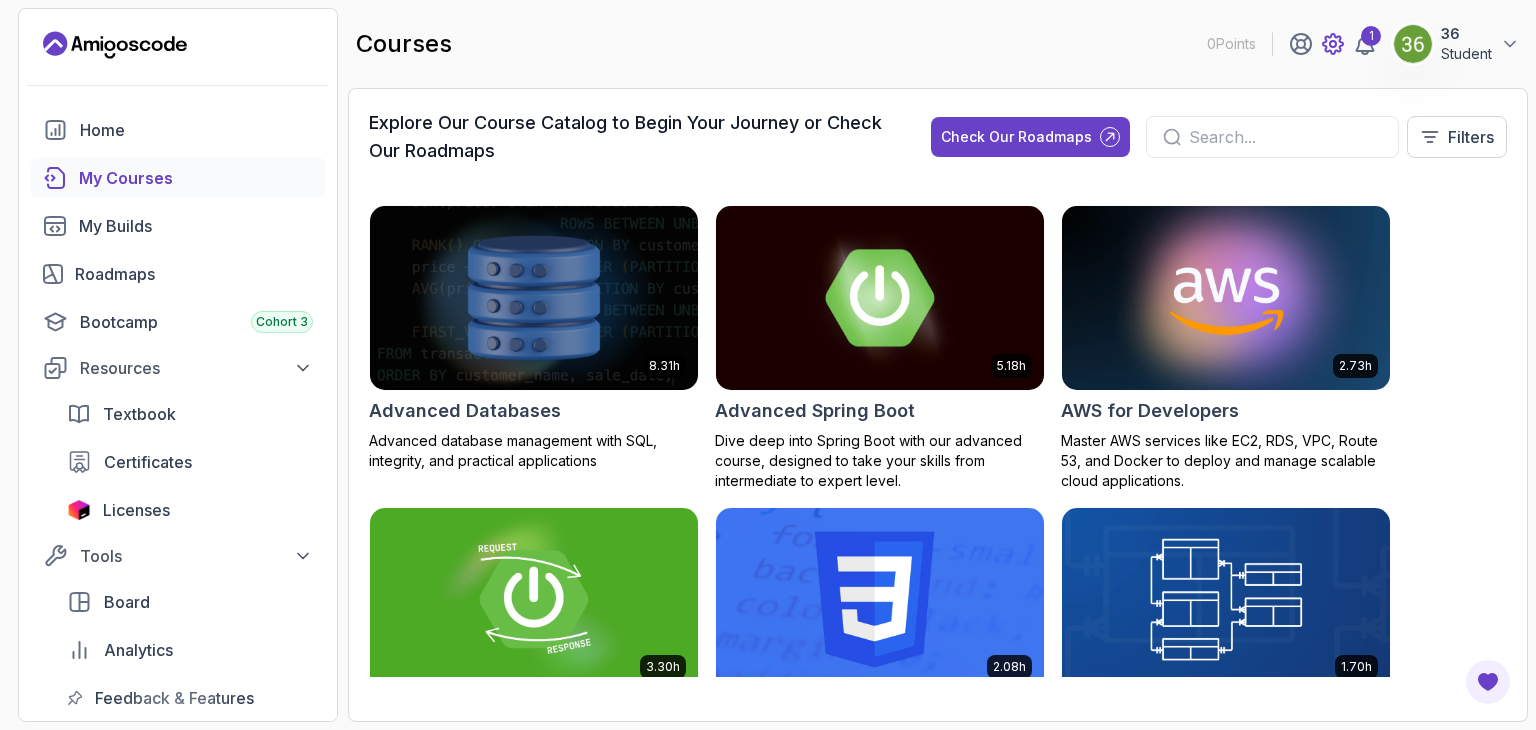 click 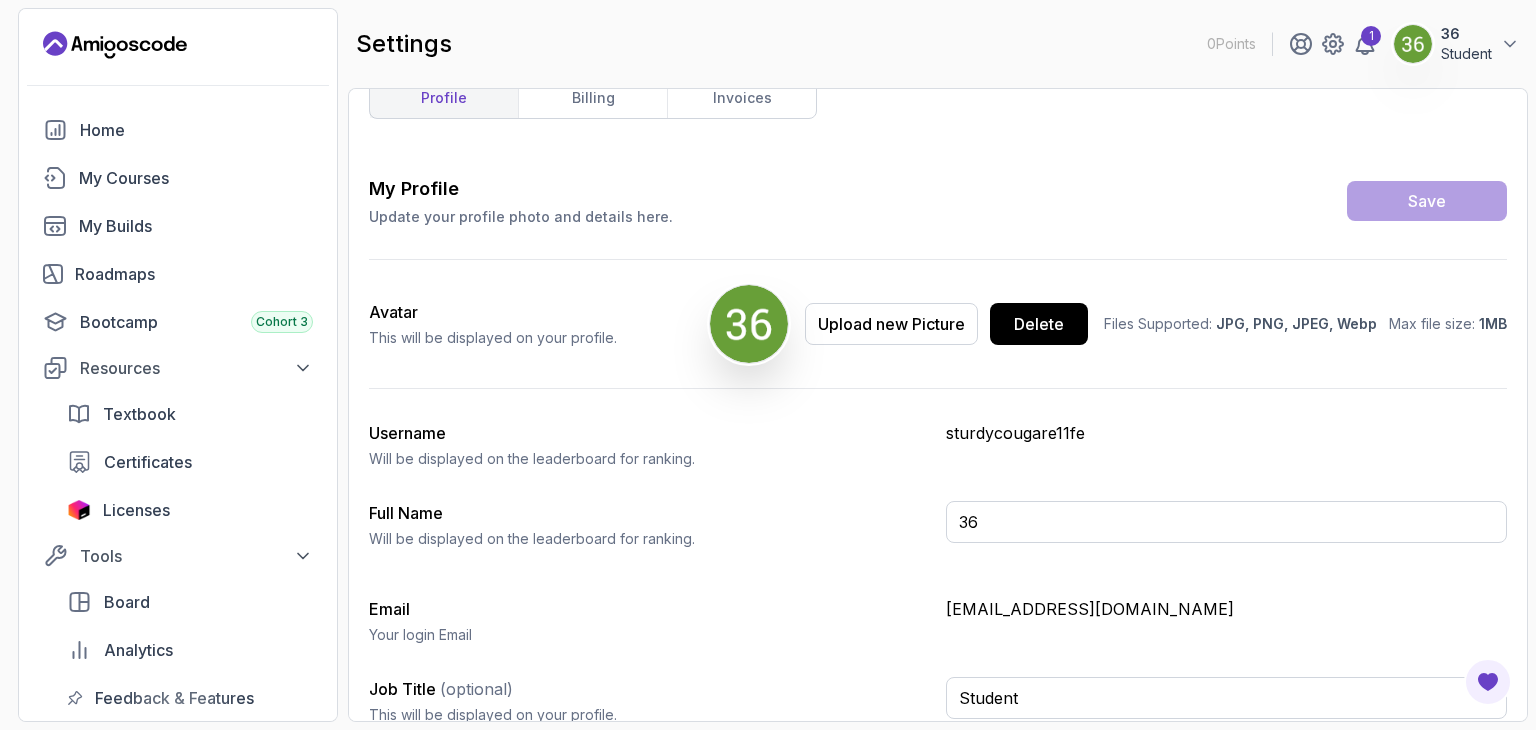 scroll, scrollTop: 50, scrollLeft: 0, axis: vertical 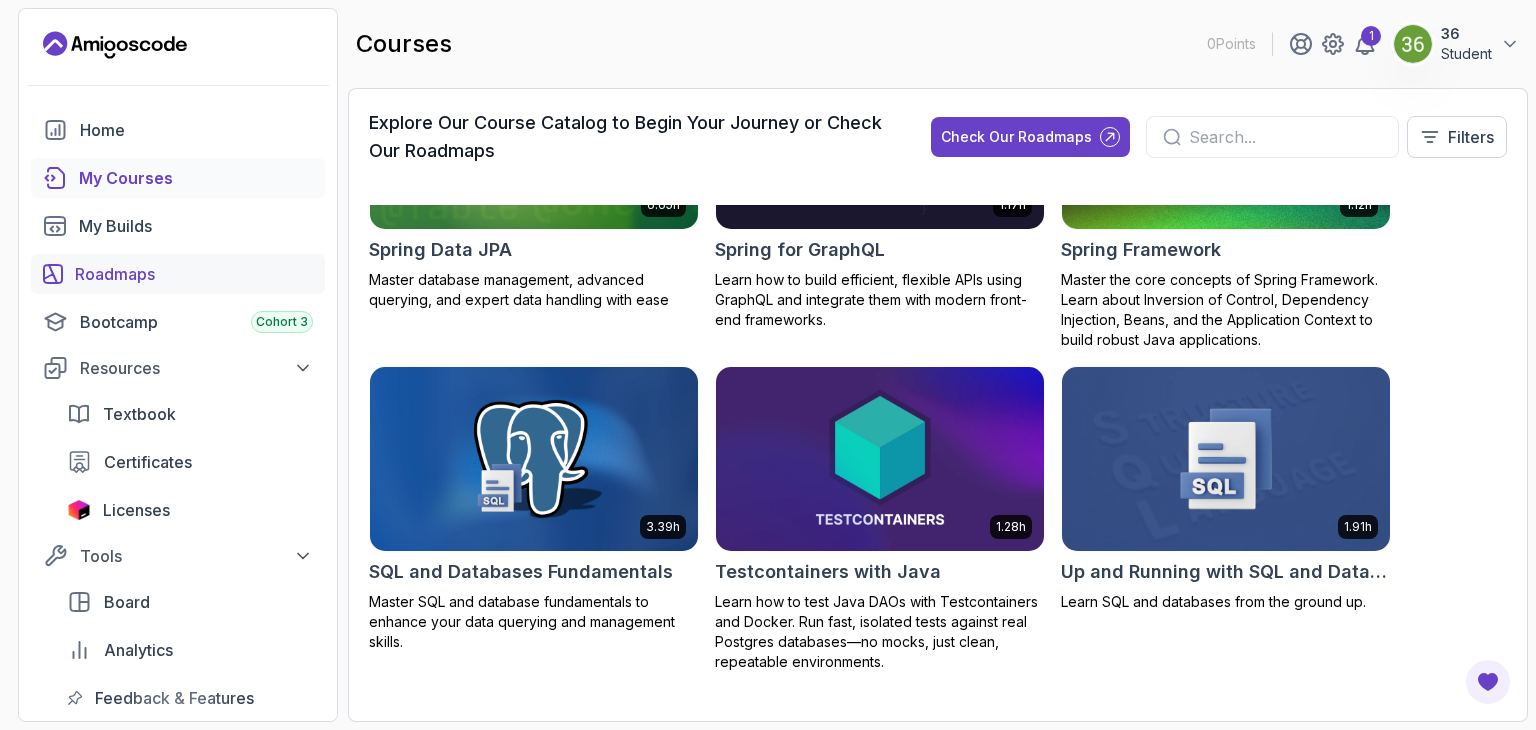 click on "Roadmaps" at bounding box center [194, 274] 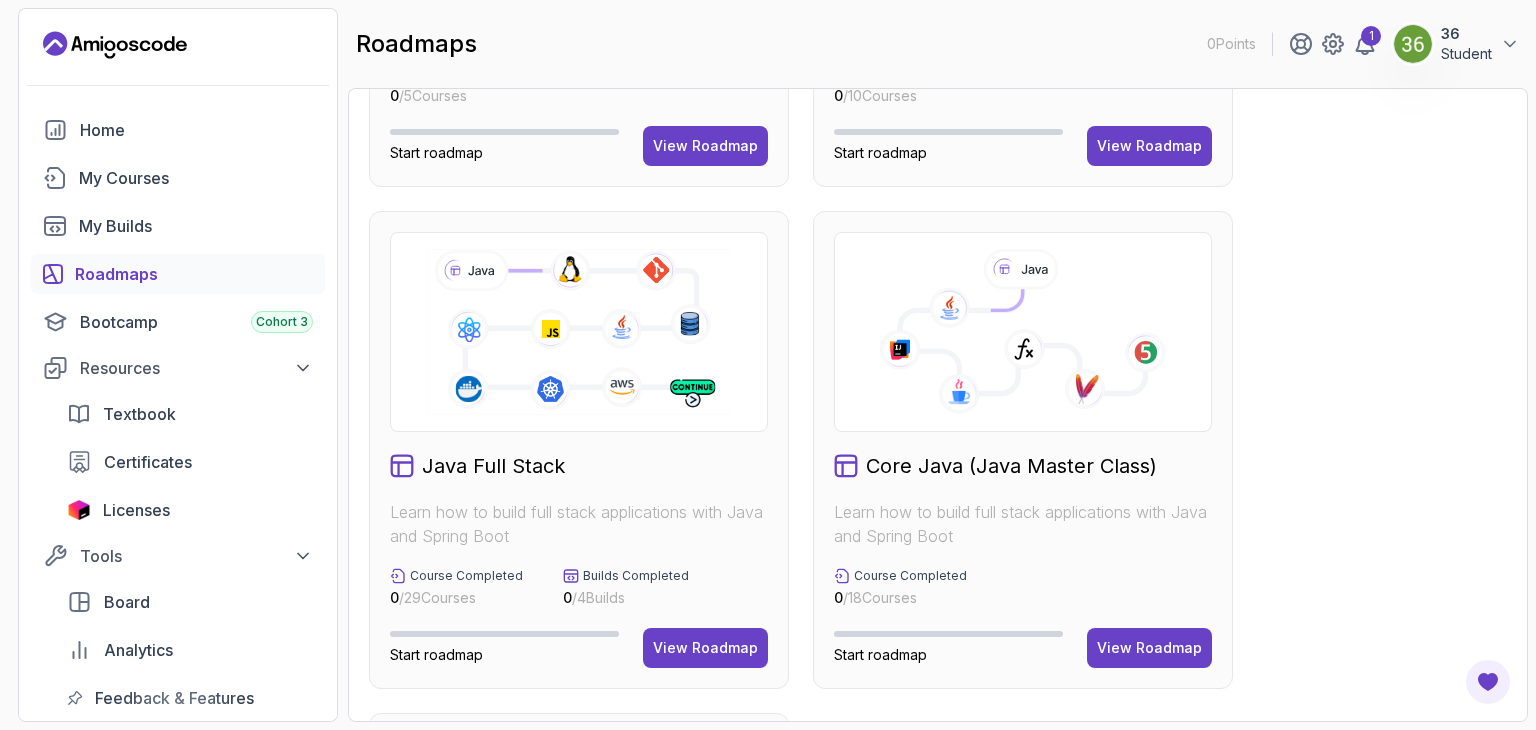 scroll, scrollTop: 600, scrollLeft: 0, axis: vertical 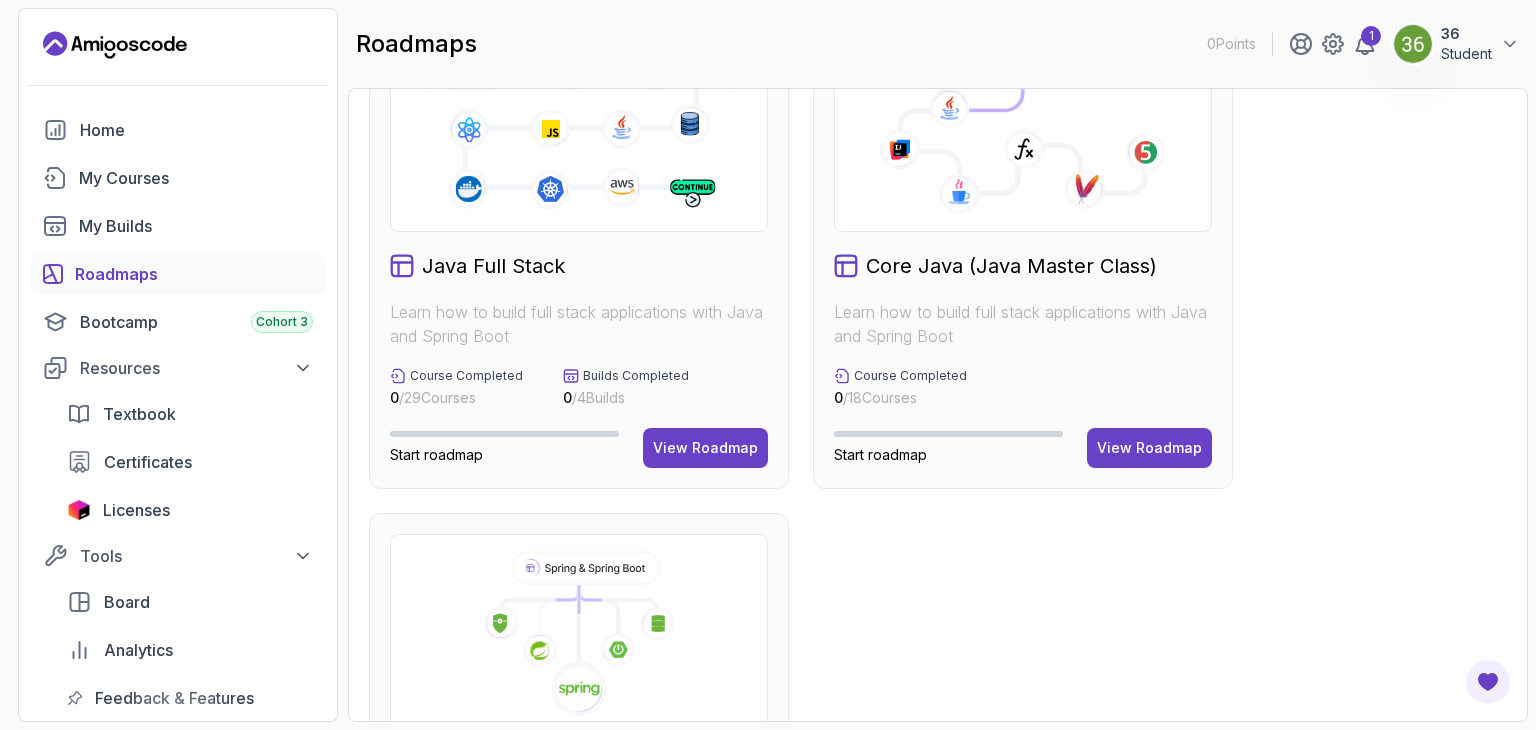 click 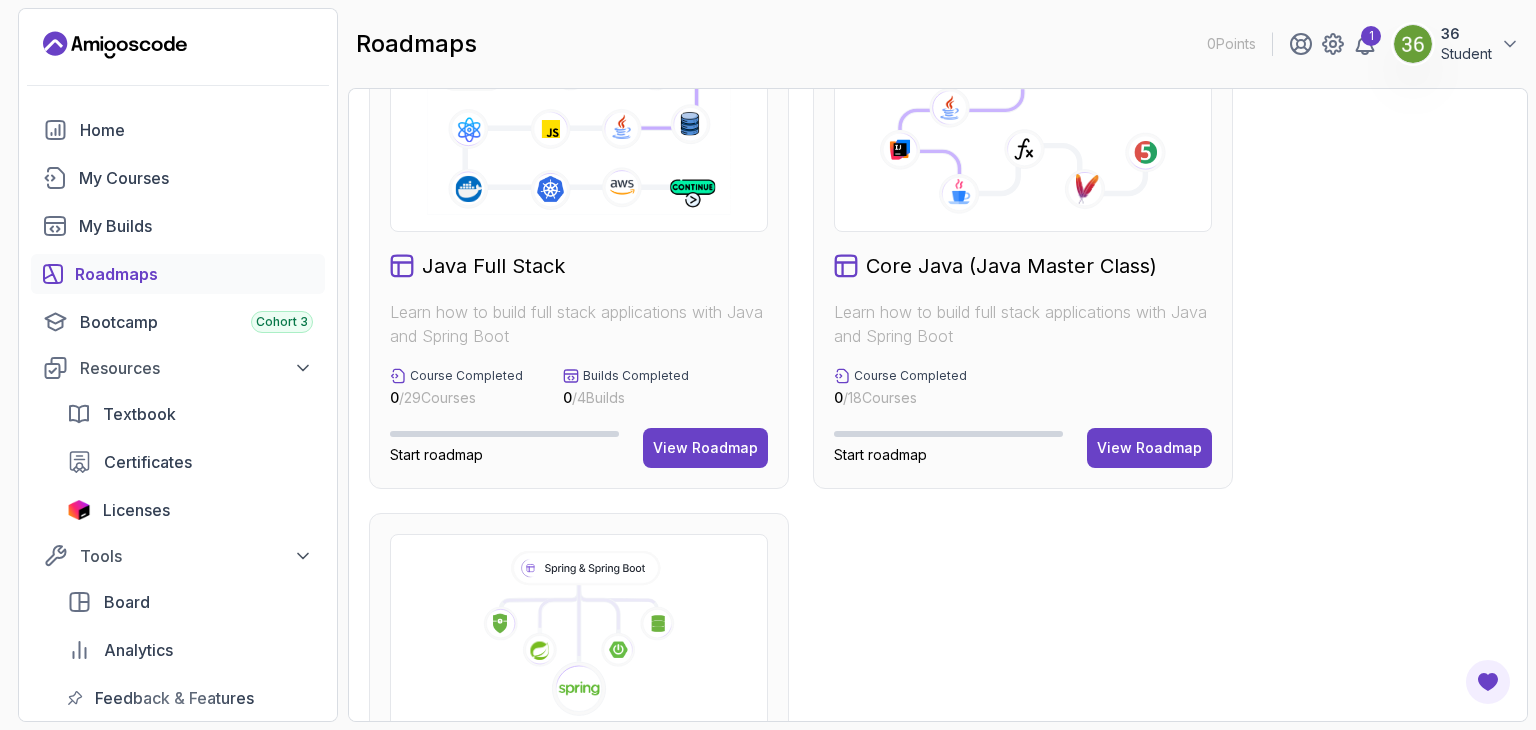 click 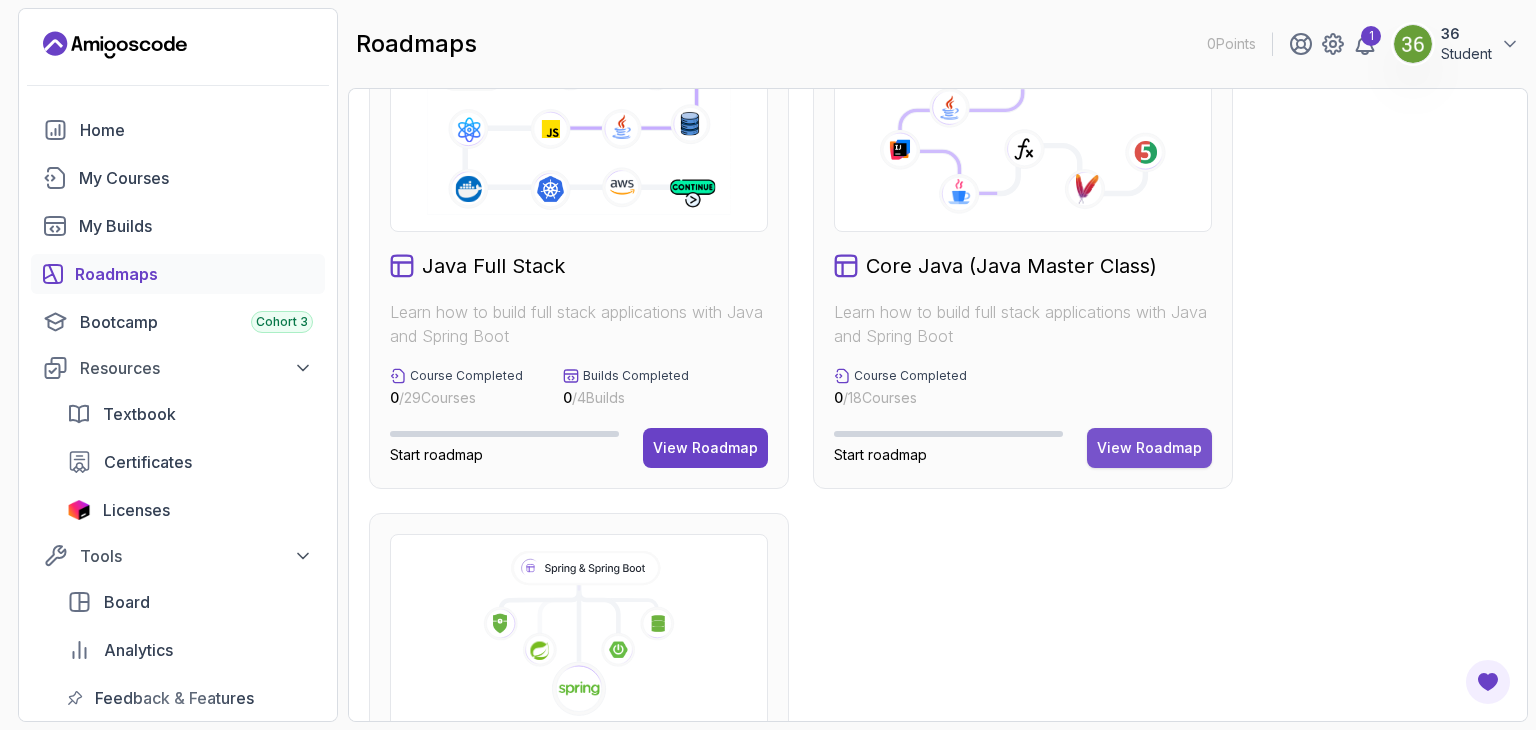 click on "View Roadmap" at bounding box center [1149, 448] 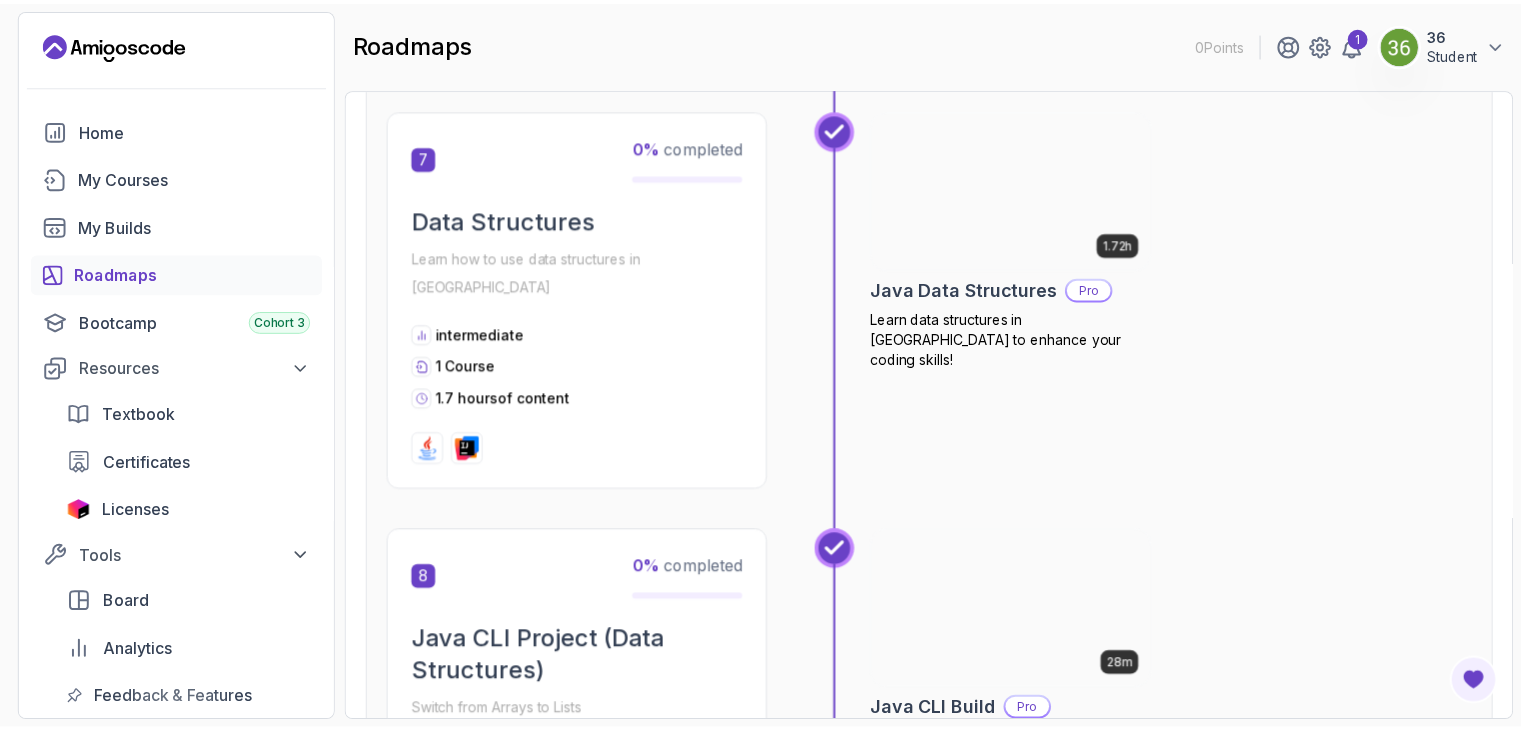 scroll, scrollTop: 2920, scrollLeft: 0, axis: vertical 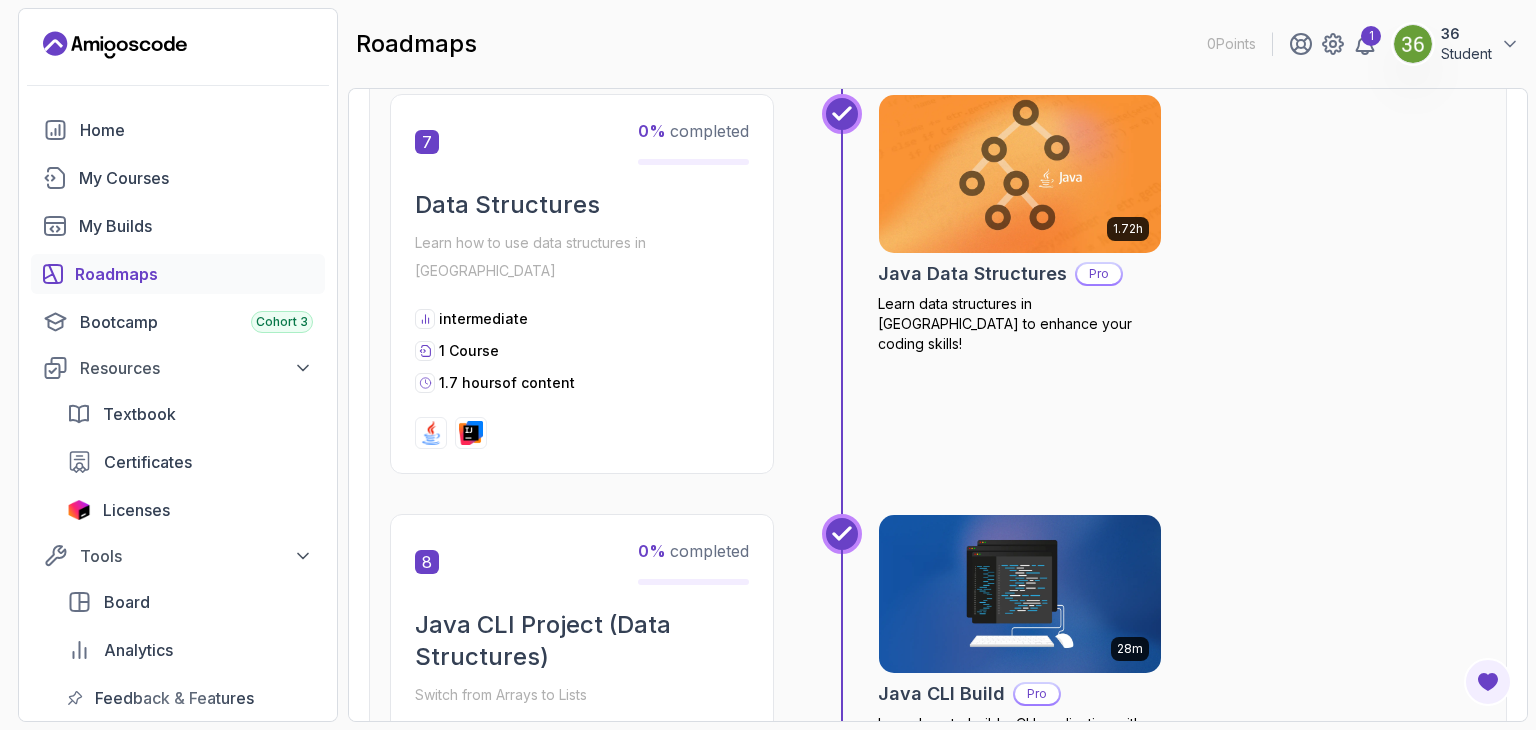 click at bounding box center (1020, 174) 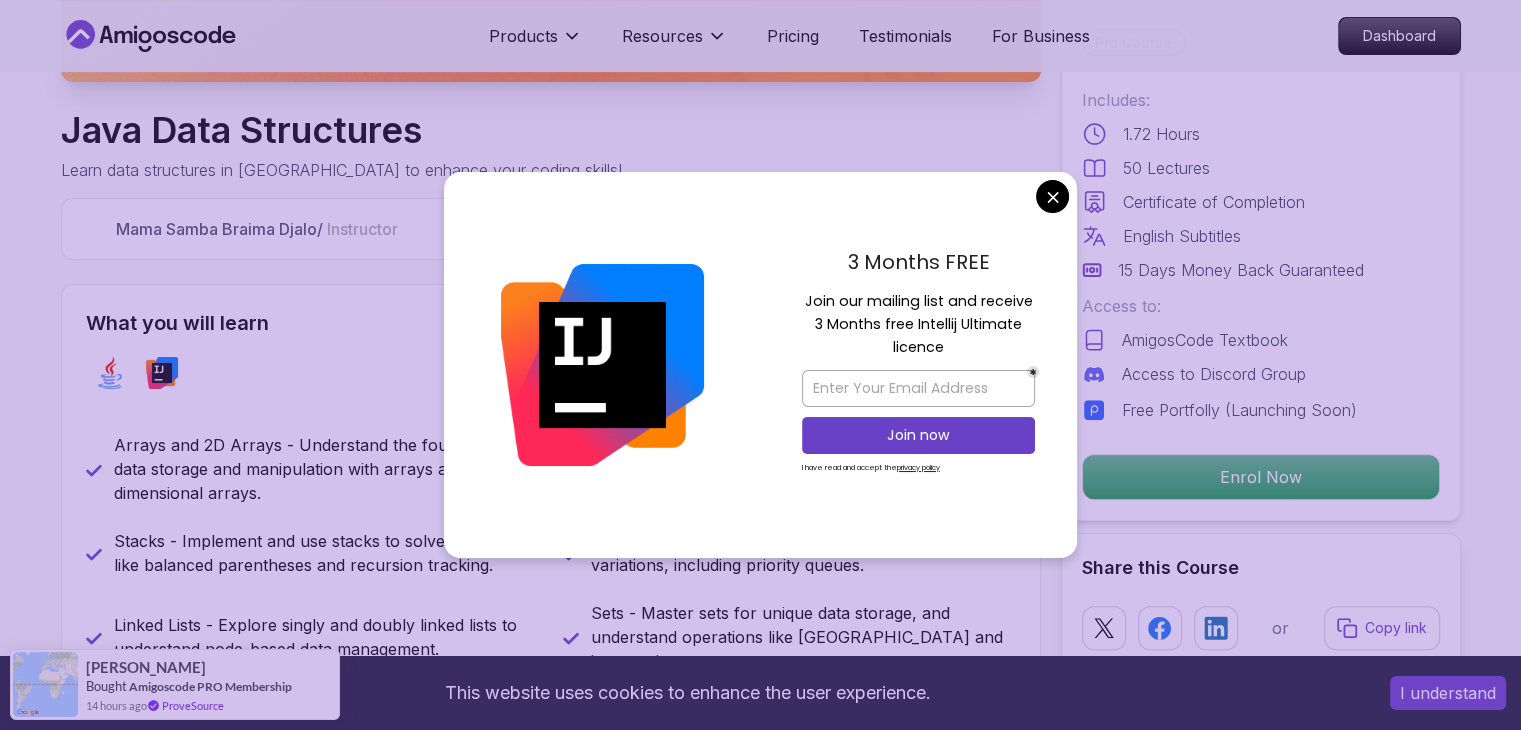 scroll, scrollTop: 600, scrollLeft: 0, axis: vertical 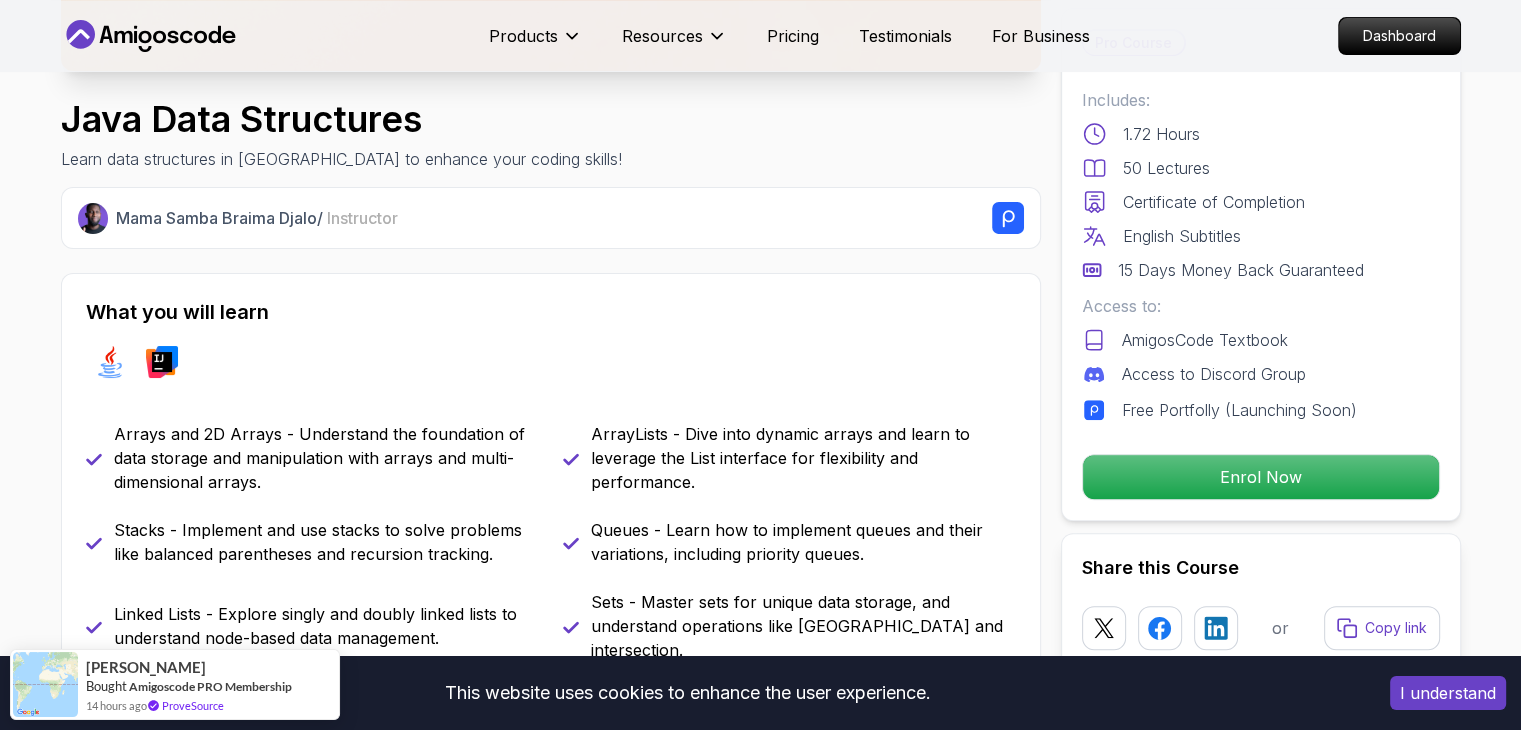 click on "This website uses cookies to enhance the user experience. I understand Products Resources Pricing Testimonials For Business Dashboard Products Resources Pricing Testimonials For Business Dashboard Java Data Structures Learn data structures in Java to enhance your coding skills! Mama Samba Braima Djalo  /   Instructor Pro Course Includes: 1.72 Hours 50 Lectures Certificate of Completion English Subtitles 15 Days Money Back Guaranteed Access to: AmigosCode Textbook Access to Discord Group Free Portfolly (Launching Soon) Enrol Now Share this Course or Copy link Got a Team of 5 or More? With one subscription, give your entire team access to all courses and features. Check our Business Plan Mama Samba Braima Djalo  /   Instructor What you will learn java intellij Arrays and 2D Arrays - Understand the foundation of data storage and manipulation with arrays and multi-dimensional arrays. ArrayLists - Dive into dynamic arrays and learn to leverage the List interface for flexibility and performance." at bounding box center (760, 3437) 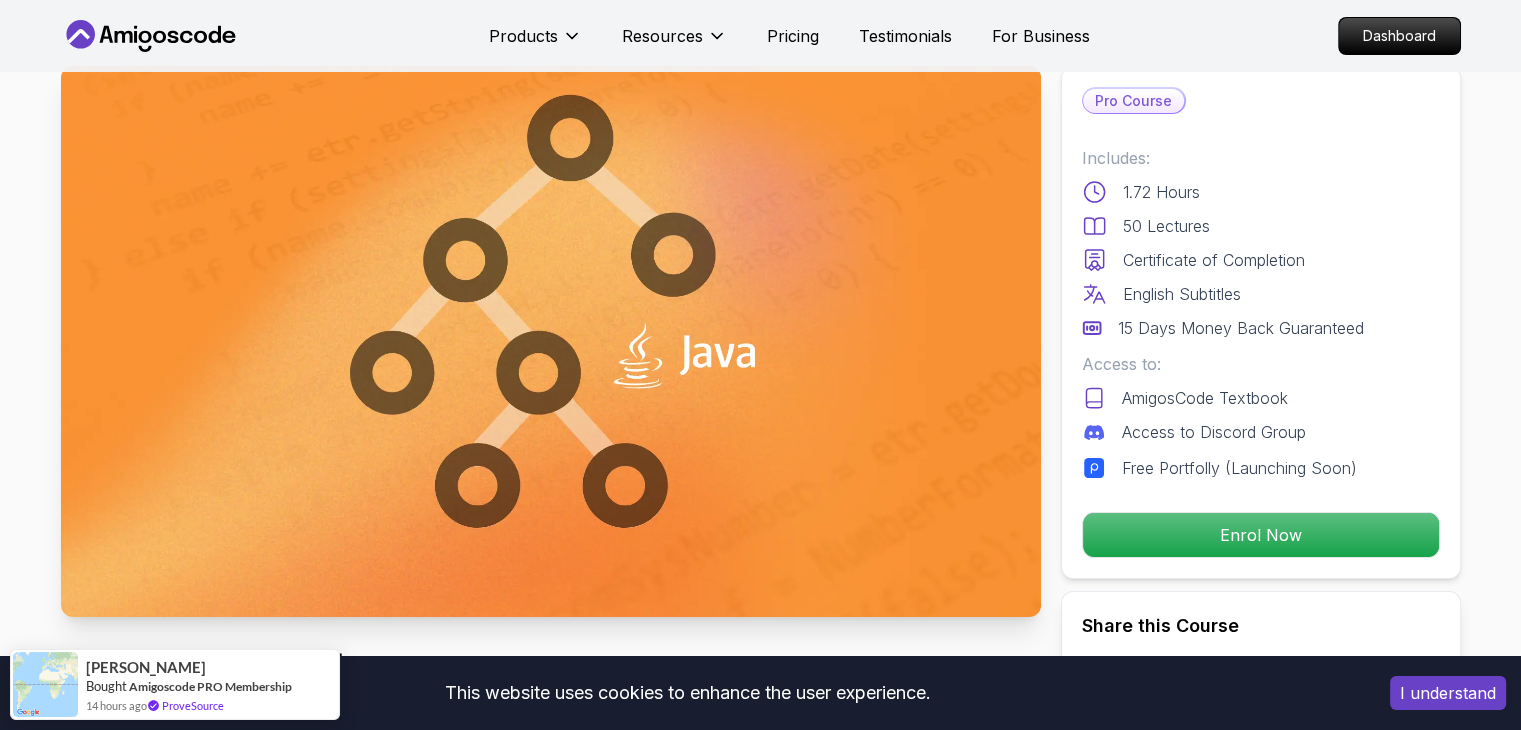 scroll, scrollTop: 200, scrollLeft: 0, axis: vertical 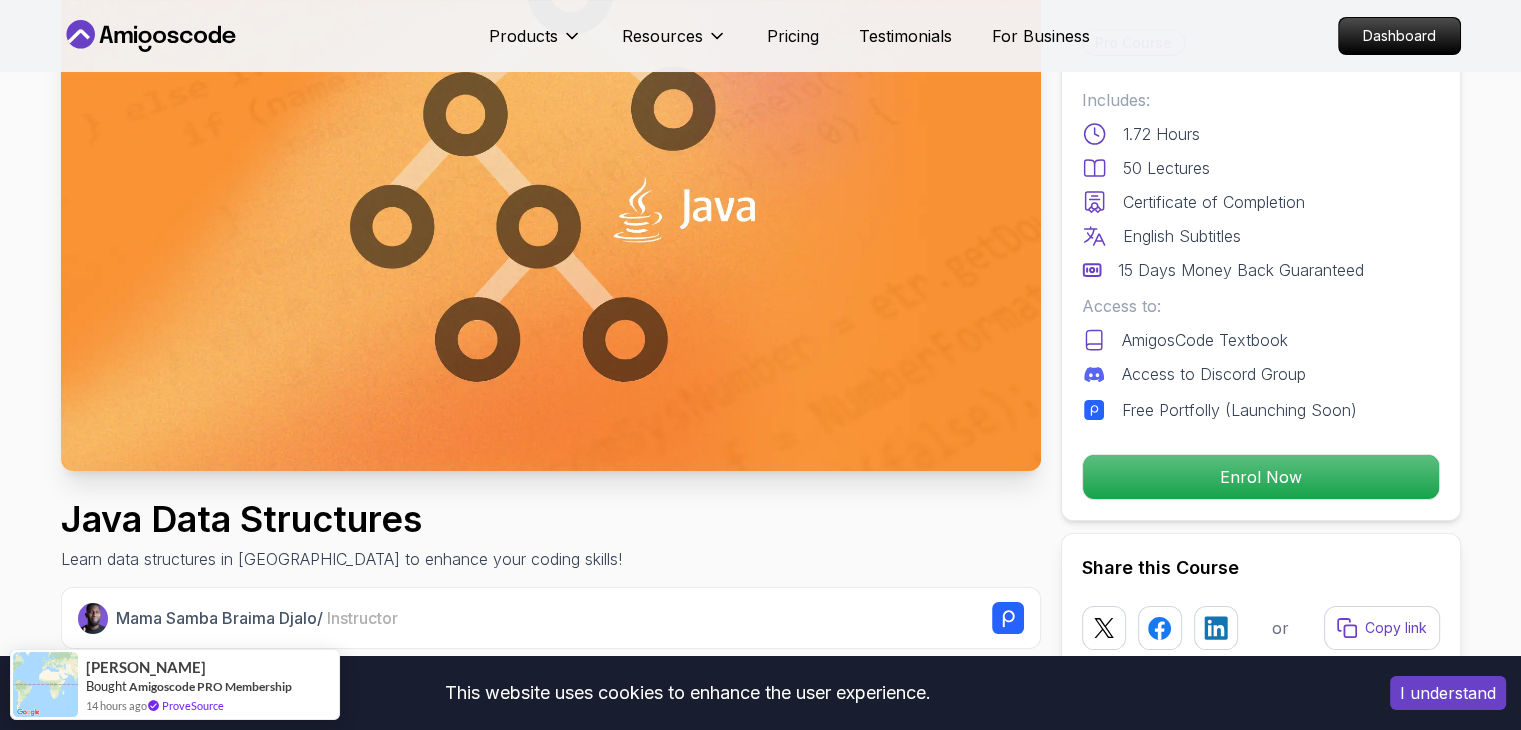 click at bounding box center [551, 195] 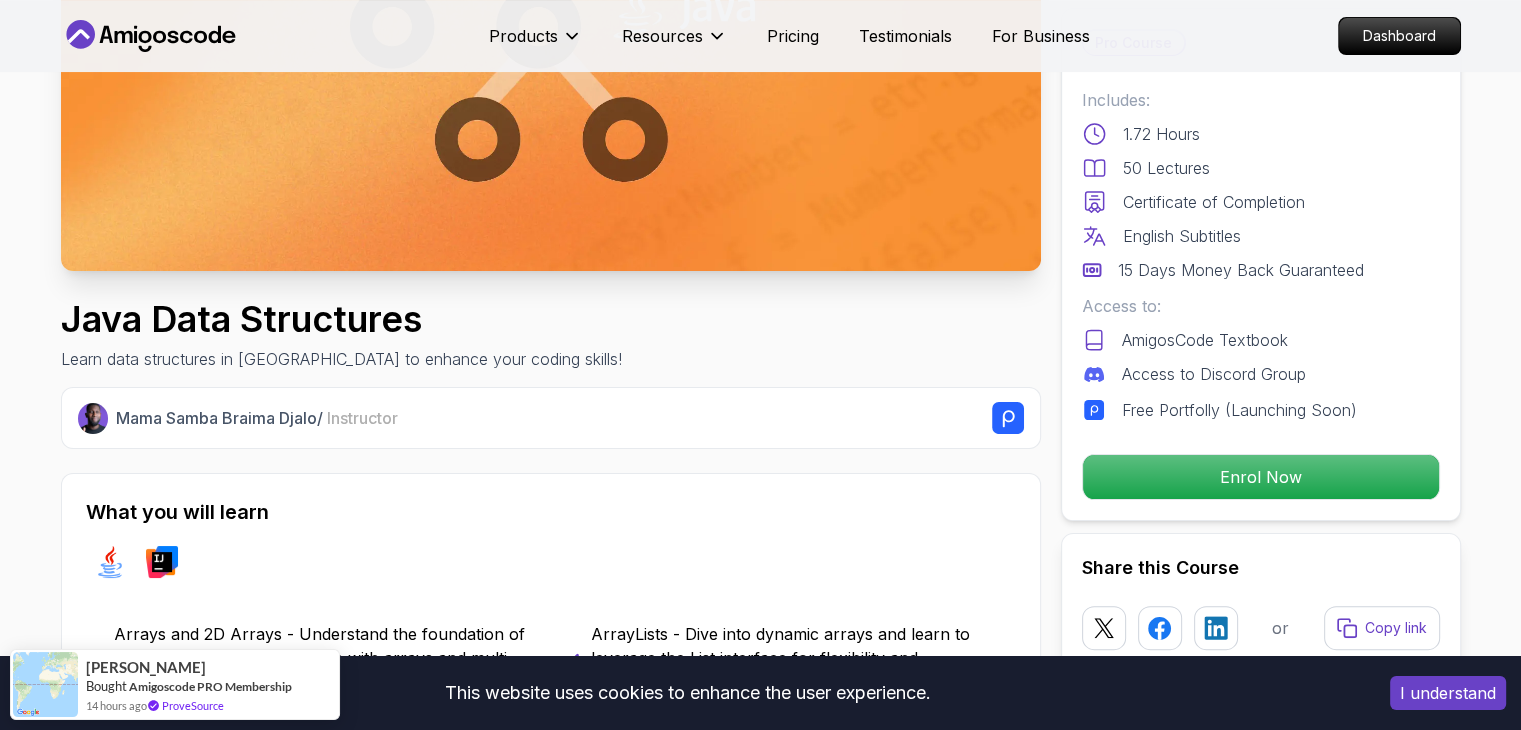 scroll, scrollTop: 500, scrollLeft: 0, axis: vertical 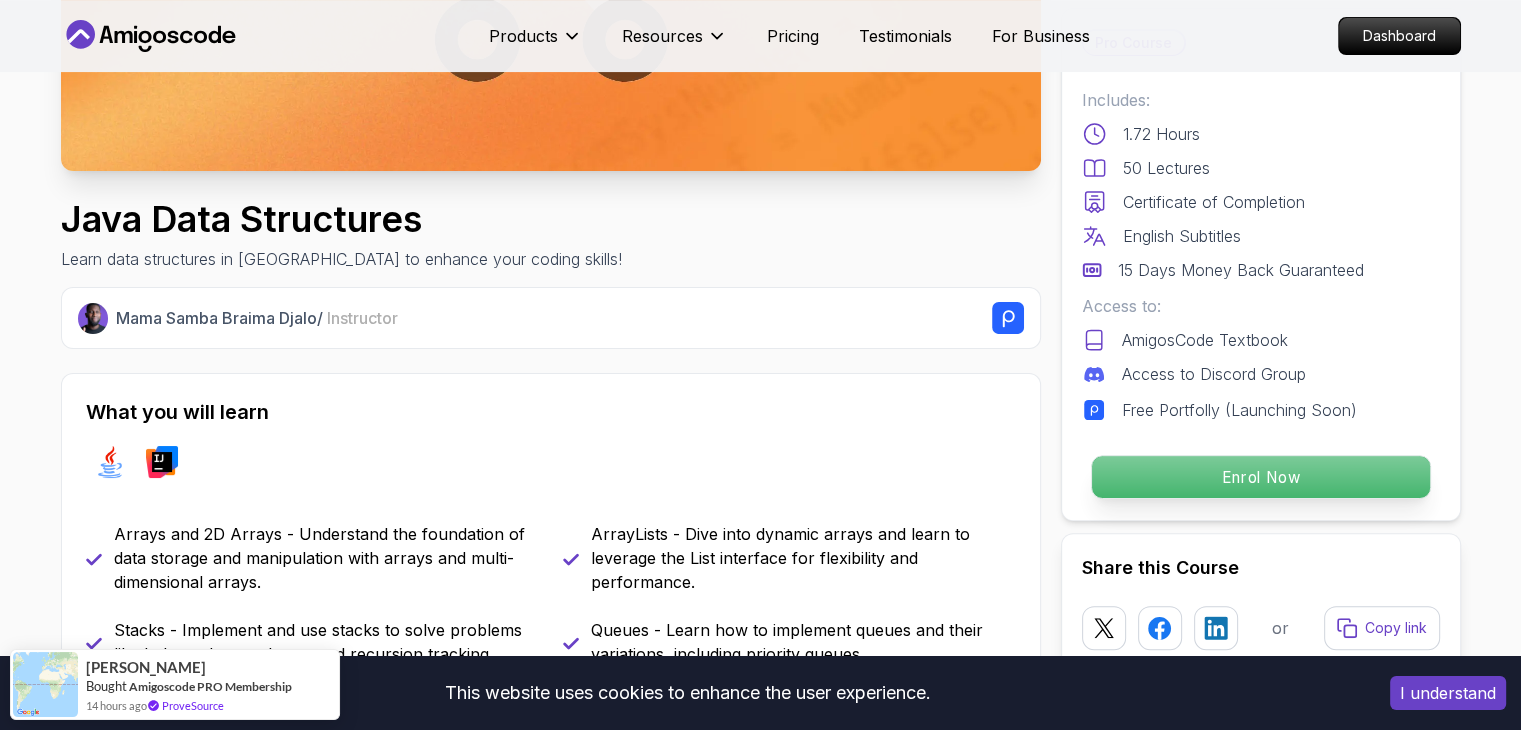 click on "Enrol Now" at bounding box center [1260, 477] 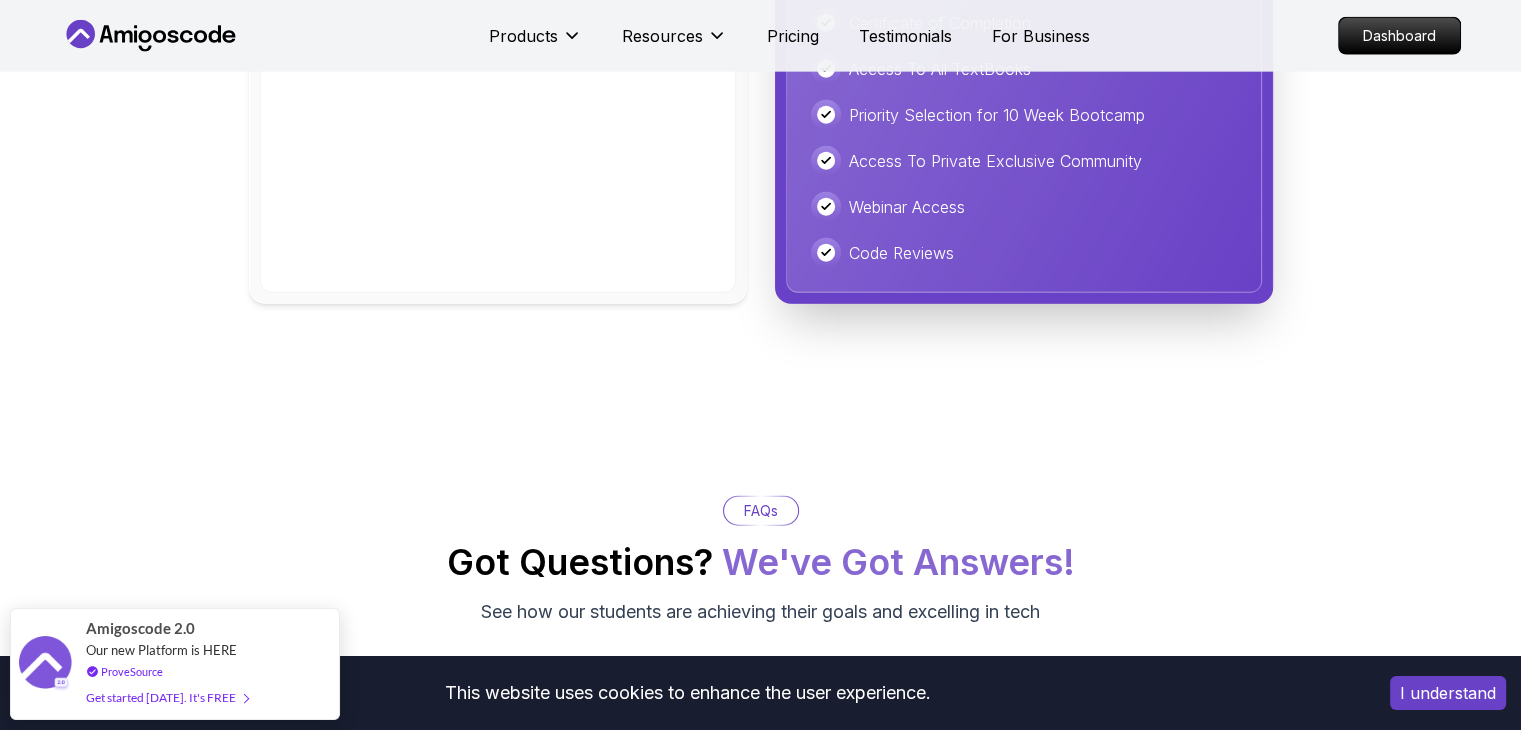scroll, scrollTop: 4213, scrollLeft: 0, axis: vertical 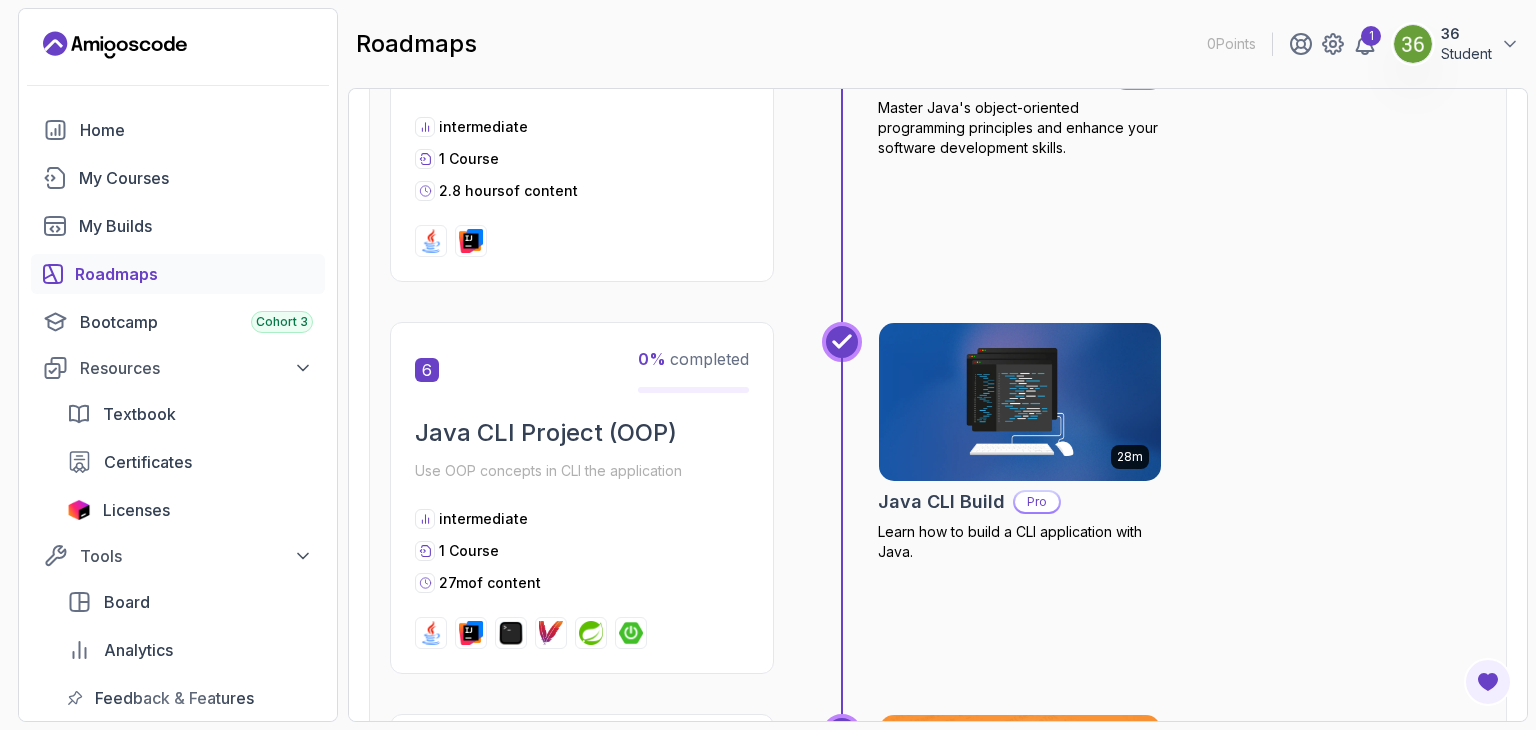 click on "Roadmaps" at bounding box center [178, 274] 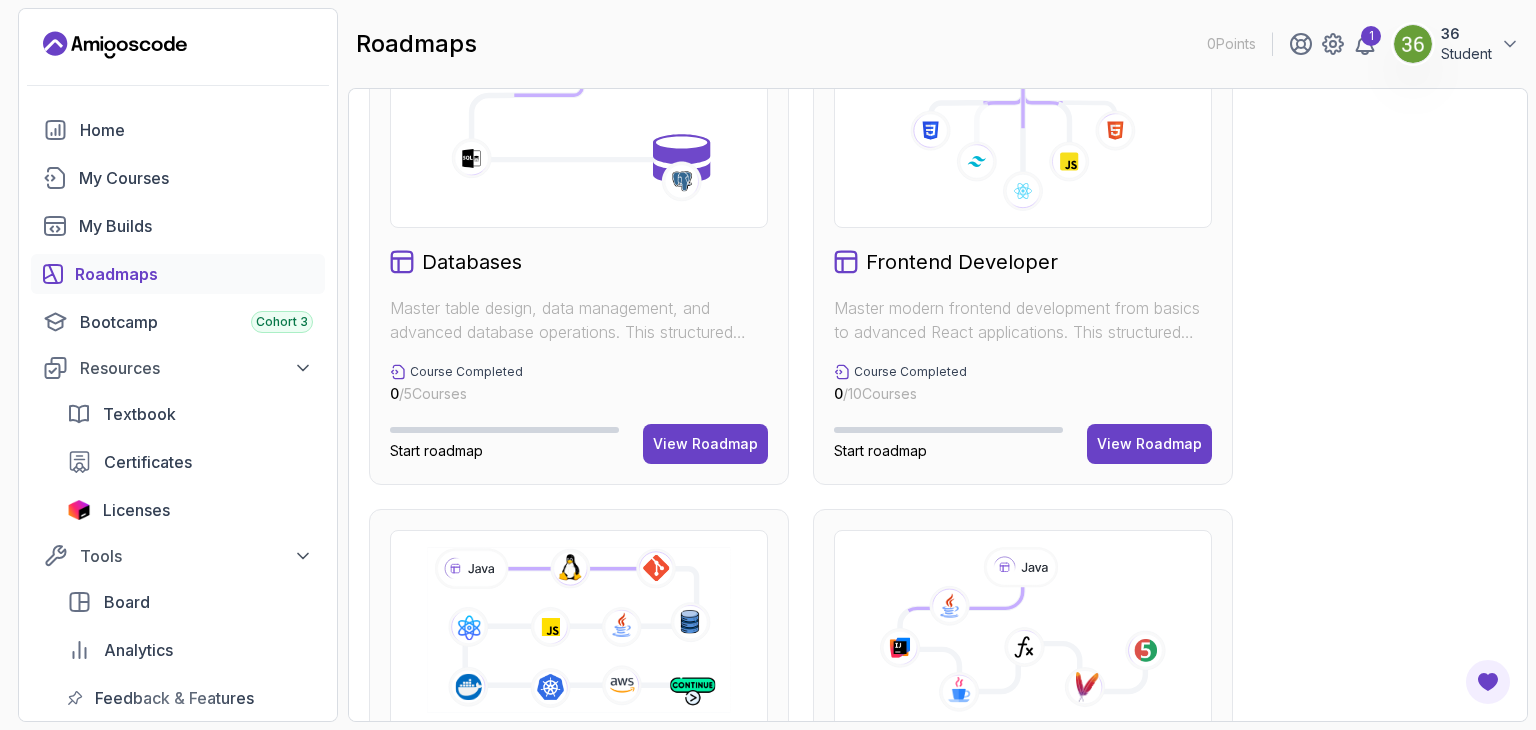 scroll, scrollTop: 300, scrollLeft: 0, axis: vertical 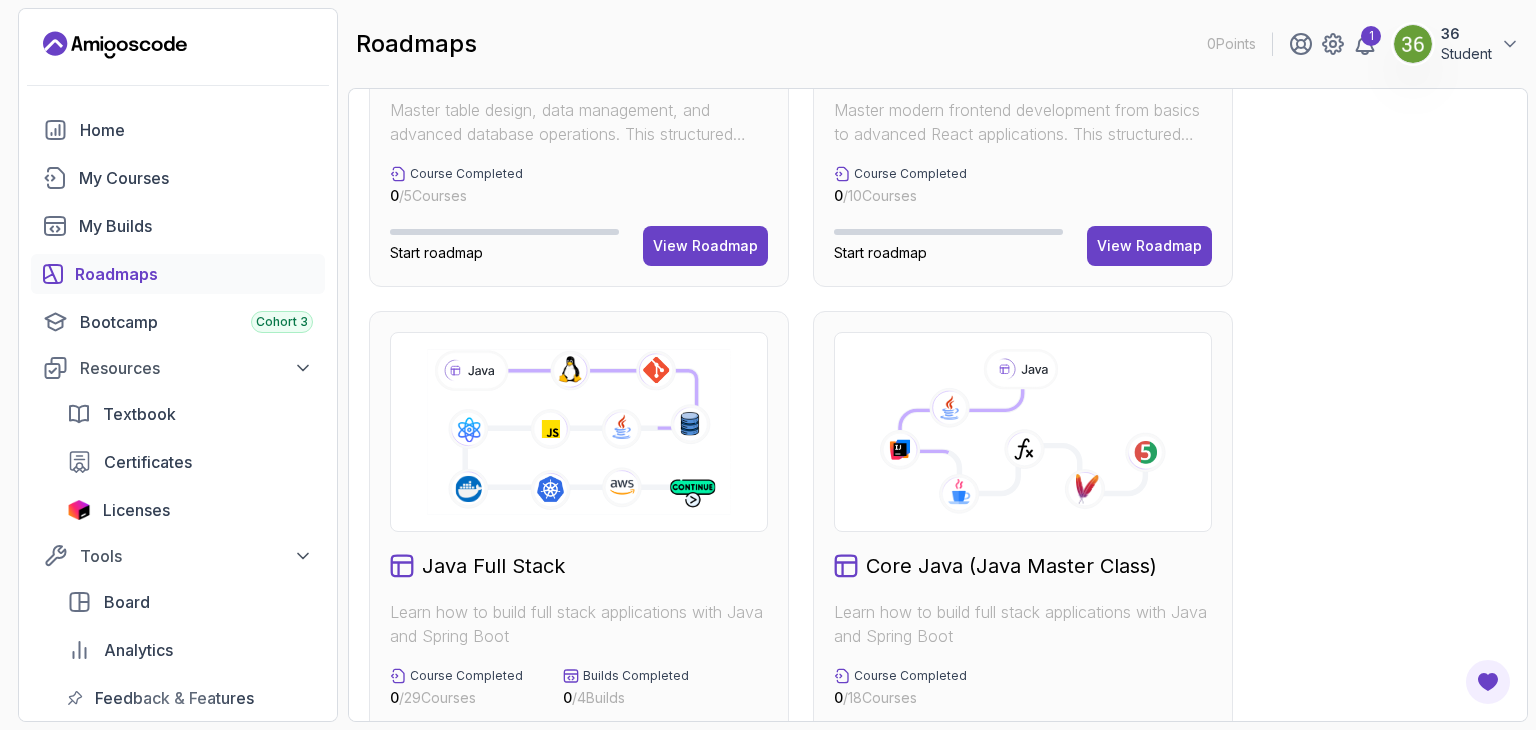 click 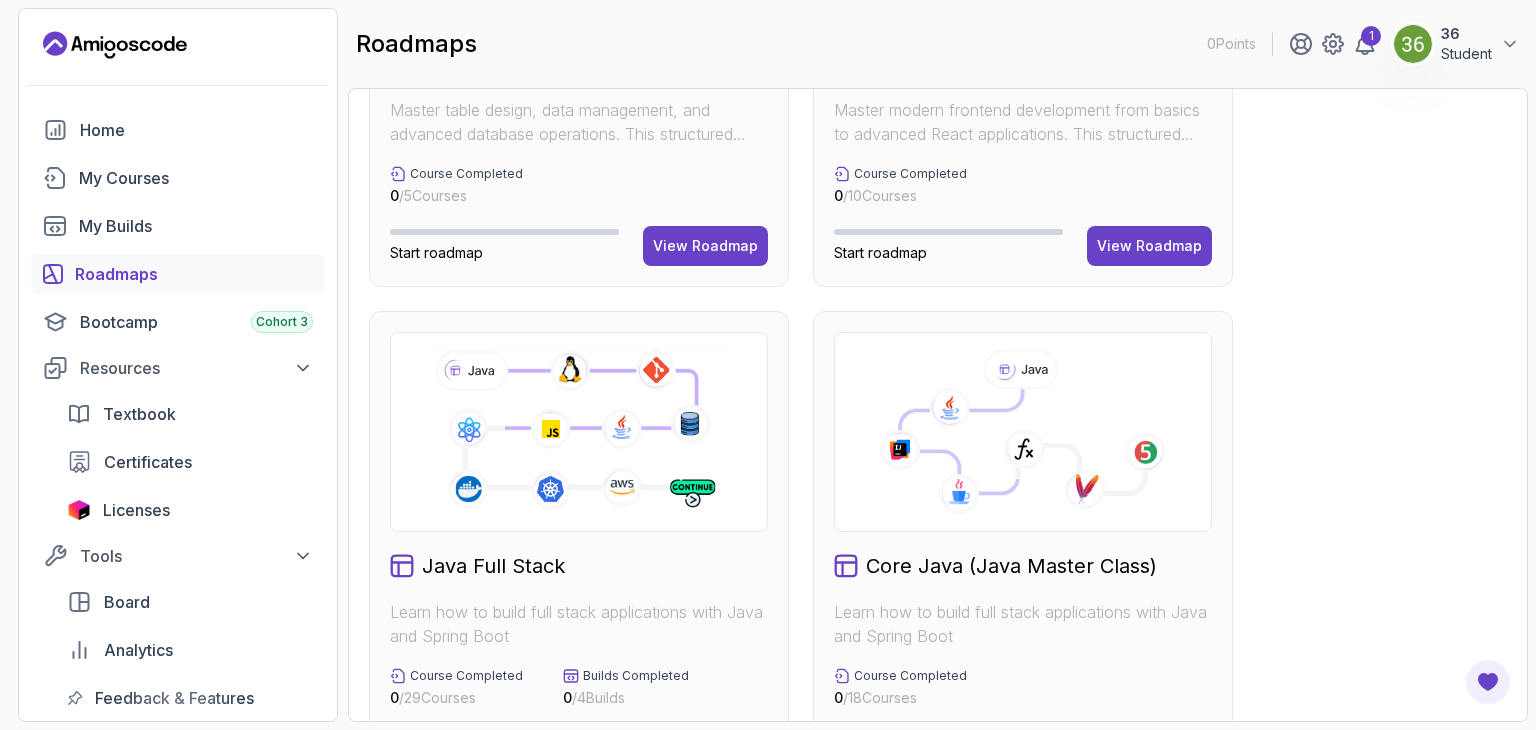 scroll, scrollTop: 400, scrollLeft: 0, axis: vertical 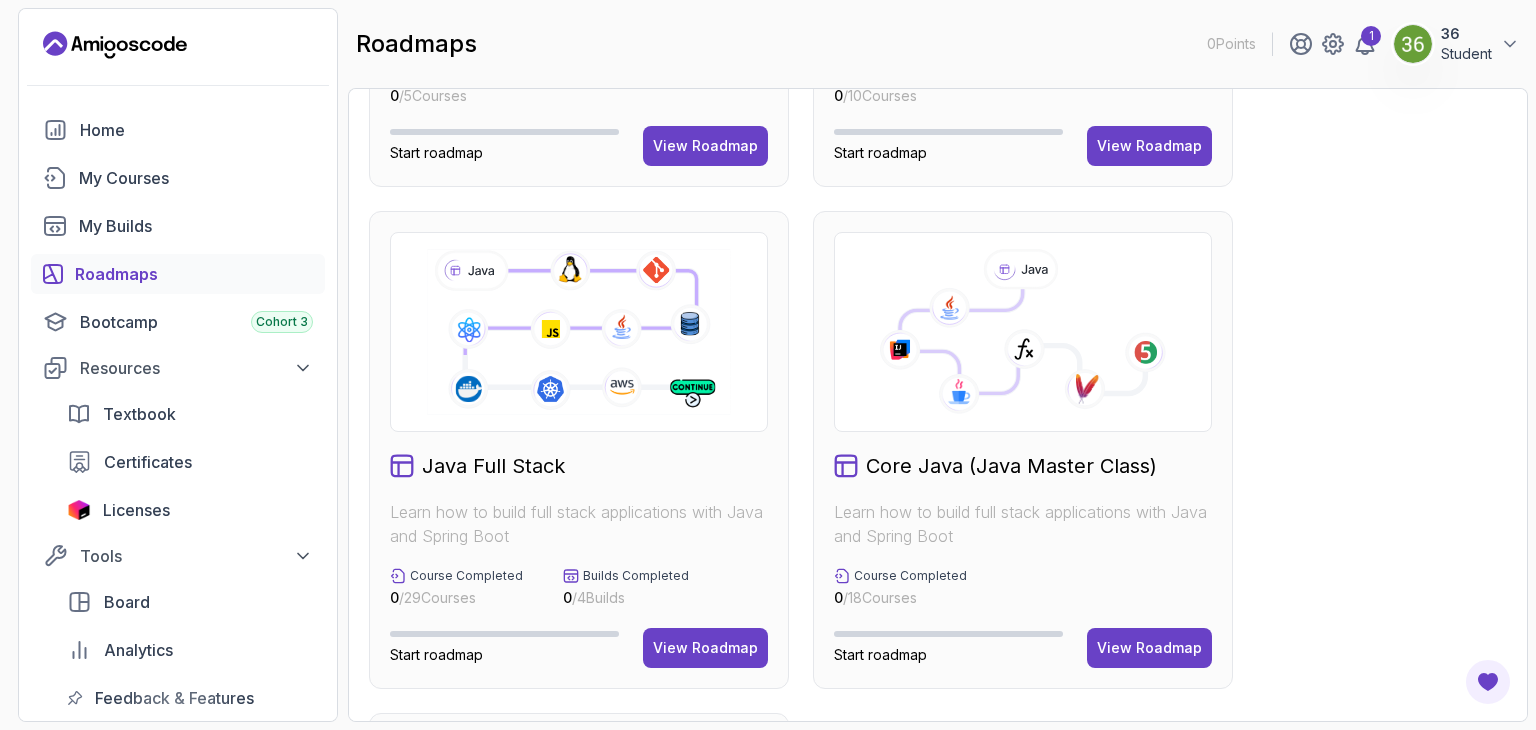 click on "Java Full Stack" at bounding box center (493, 466) 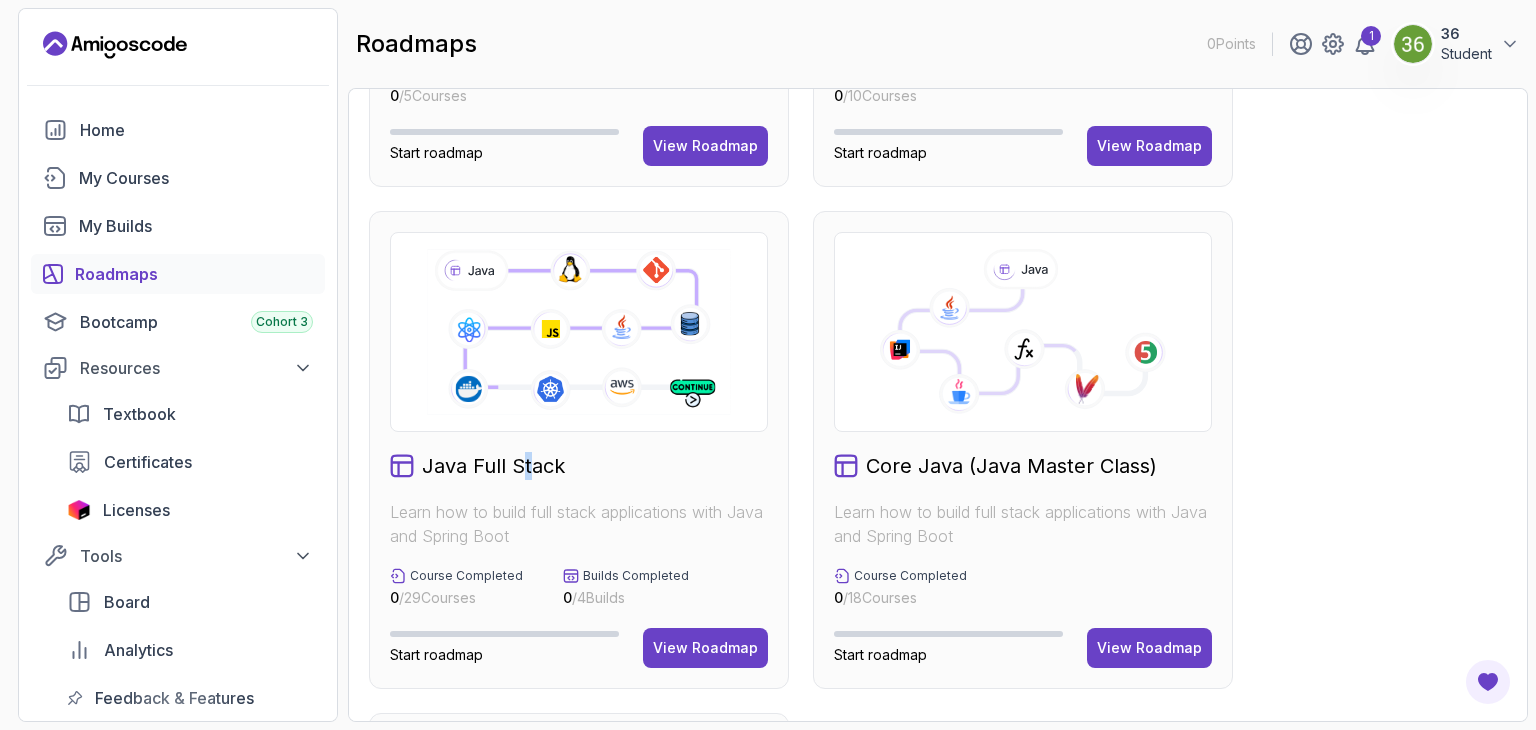 click 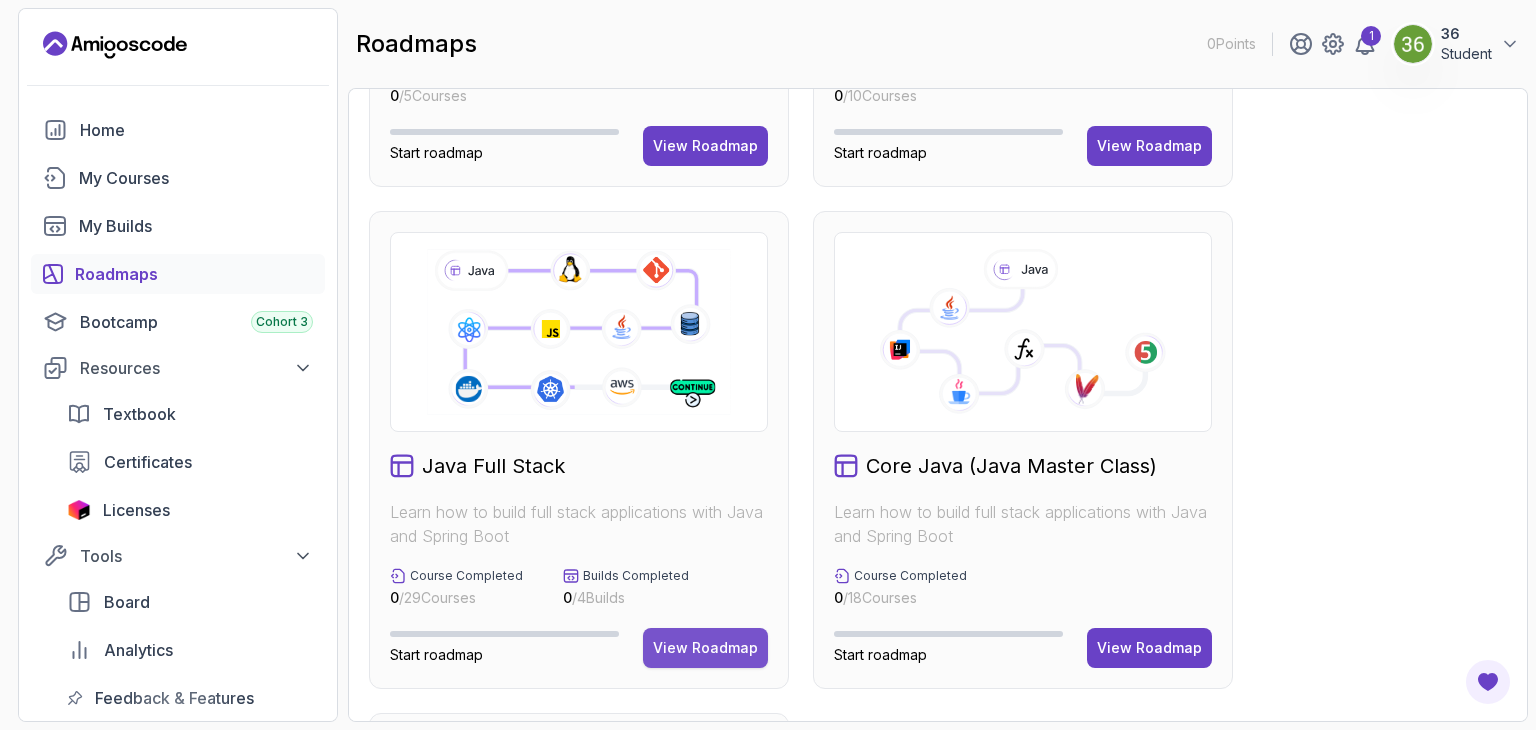 click on "View Roadmap" at bounding box center (705, 648) 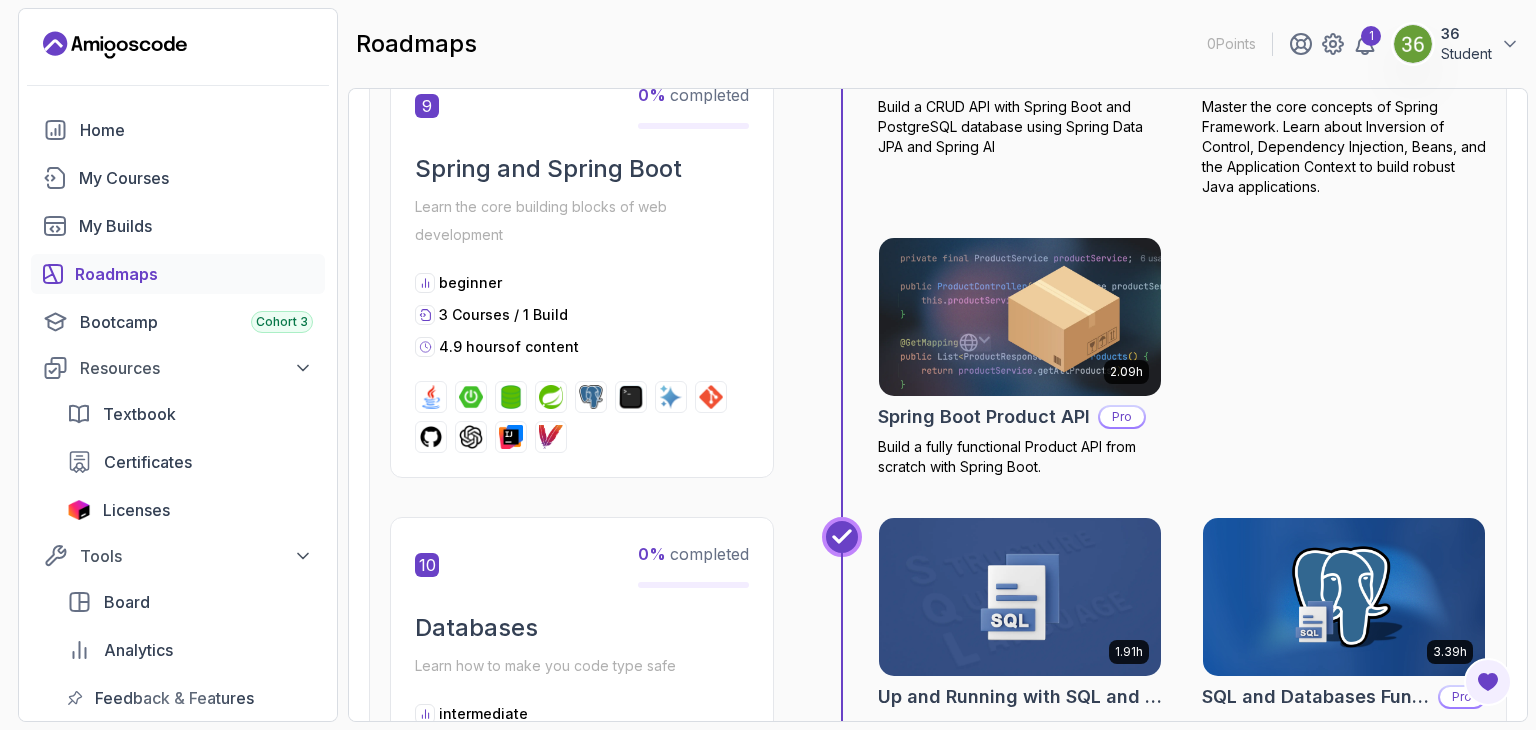 scroll, scrollTop: 4320, scrollLeft: 0, axis: vertical 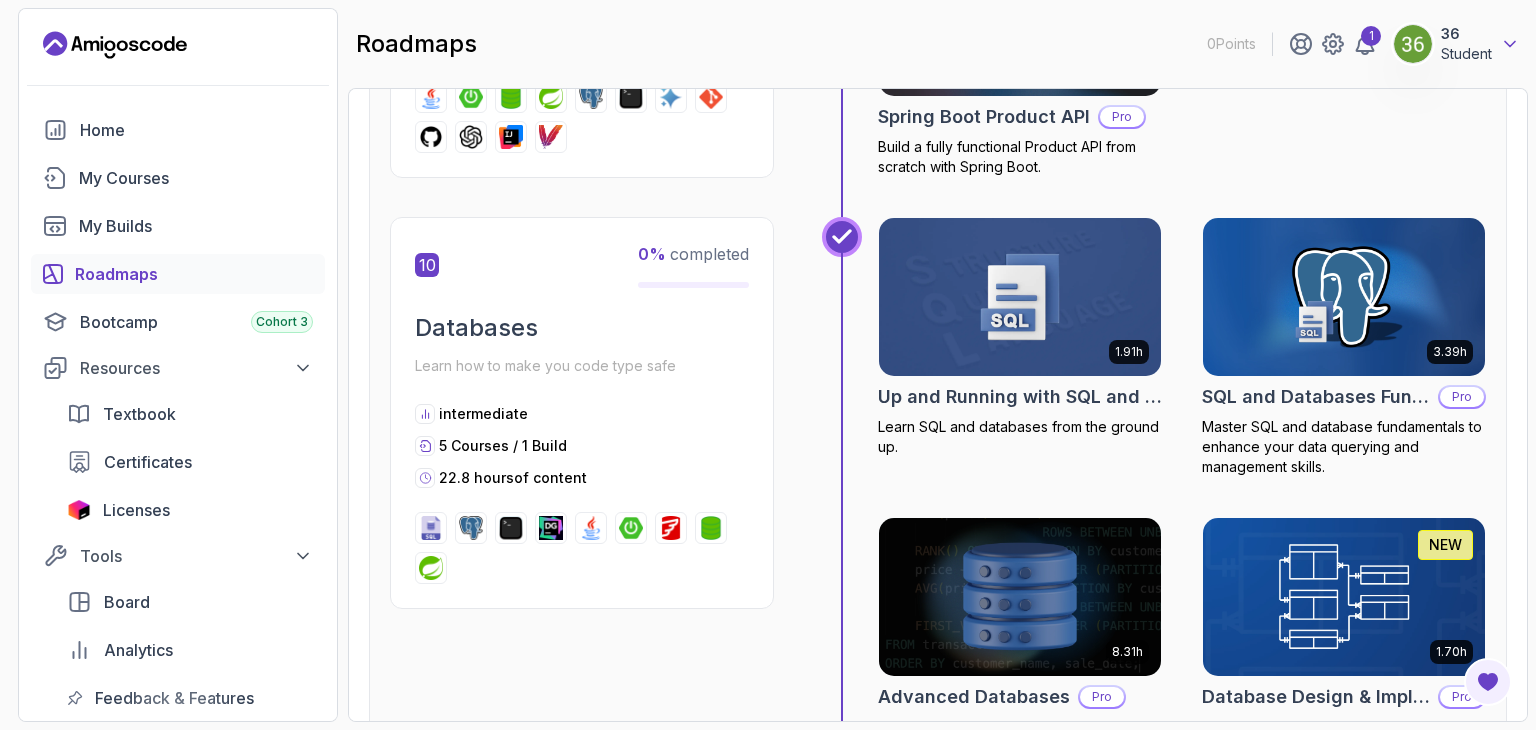 click 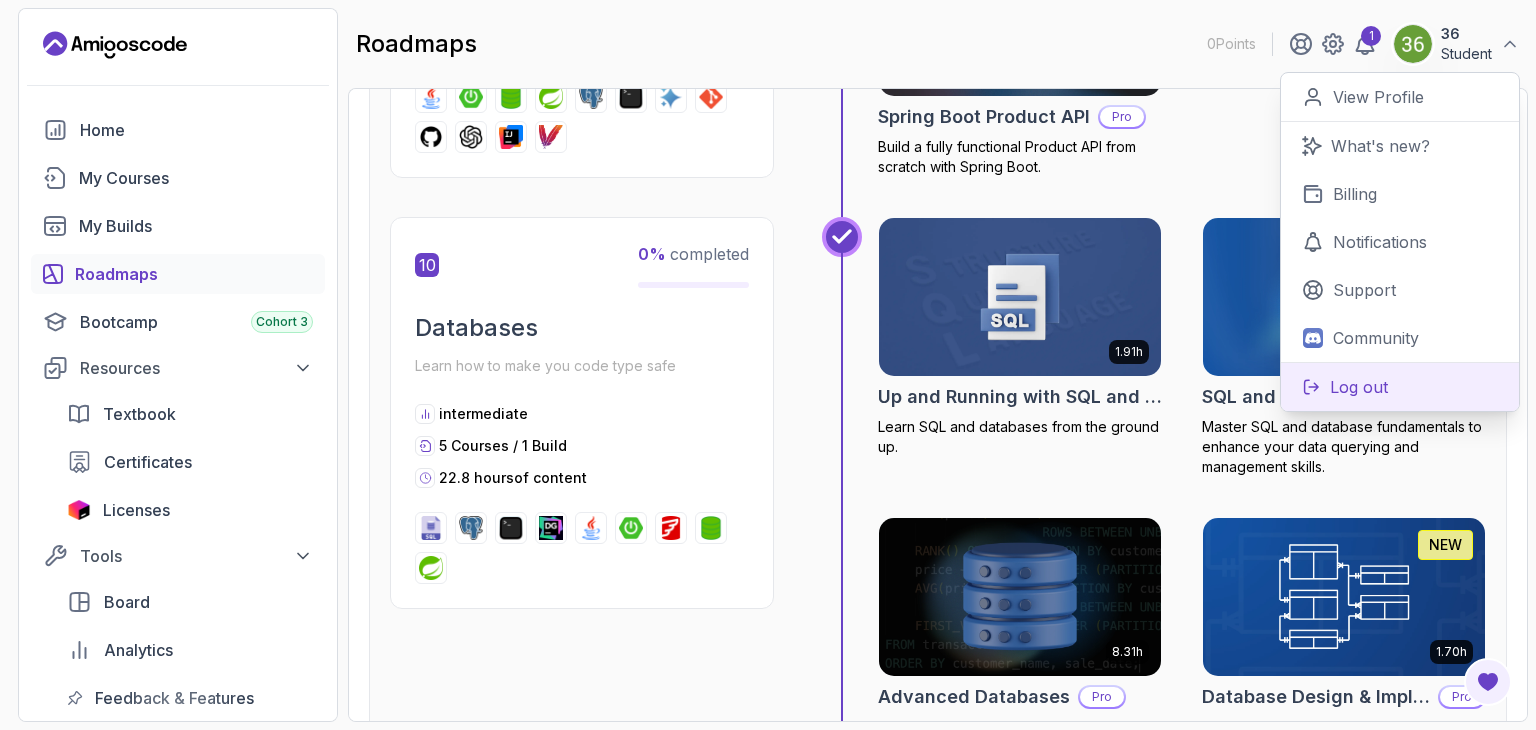 click on "Log out" at bounding box center (1400, 386) 